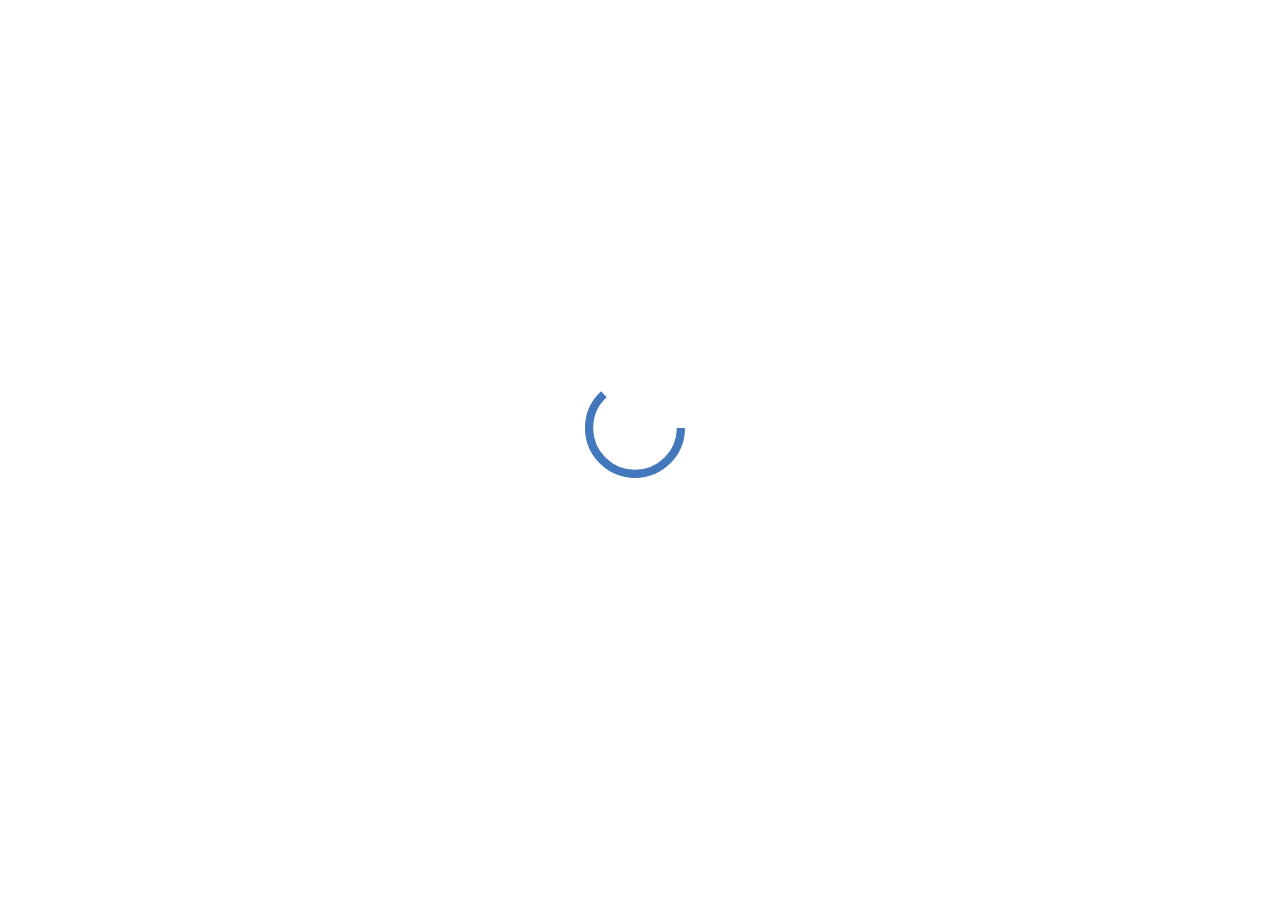 scroll, scrollTop: 0, scrollLeft: 0, axis: both 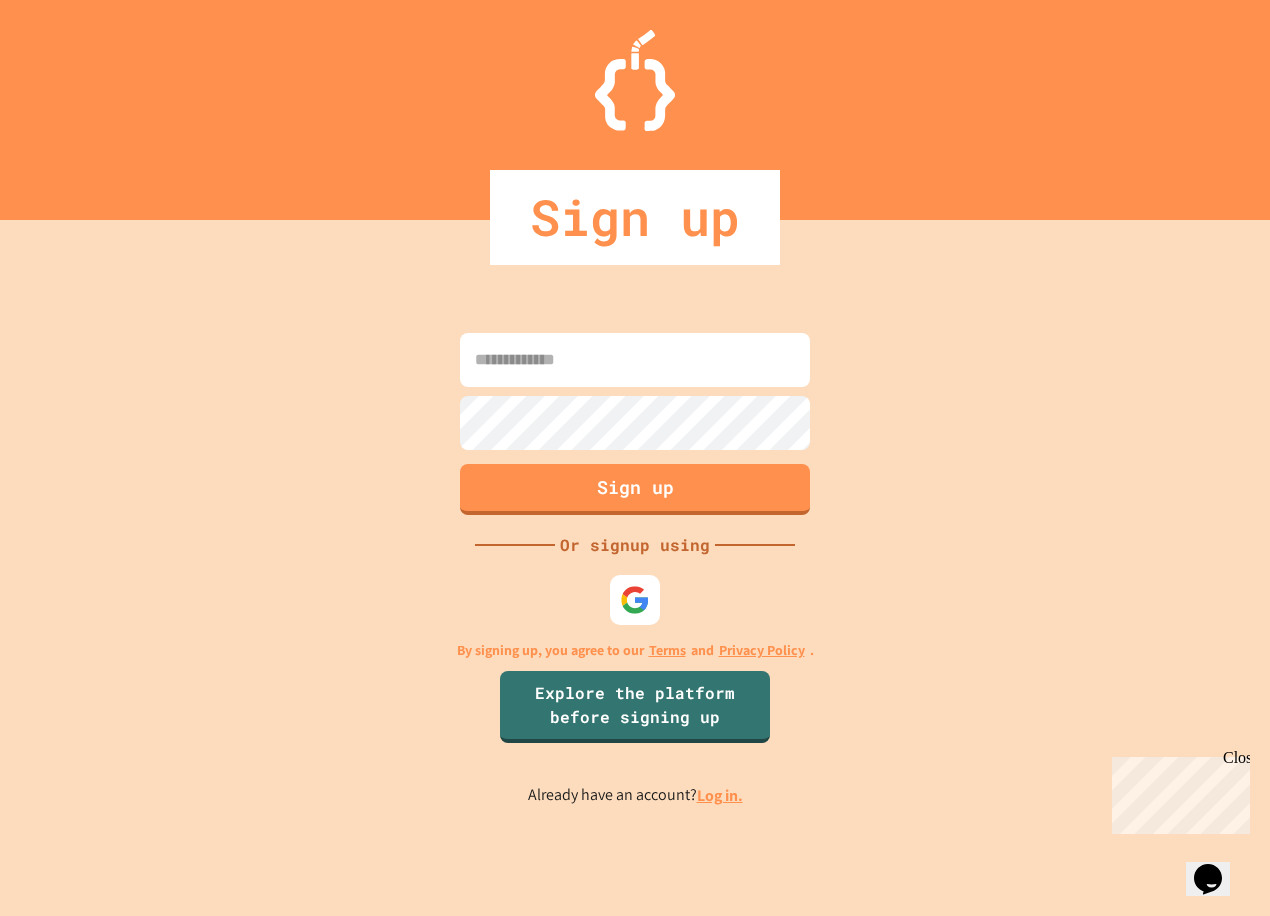 click at bounding box center [635, 360] 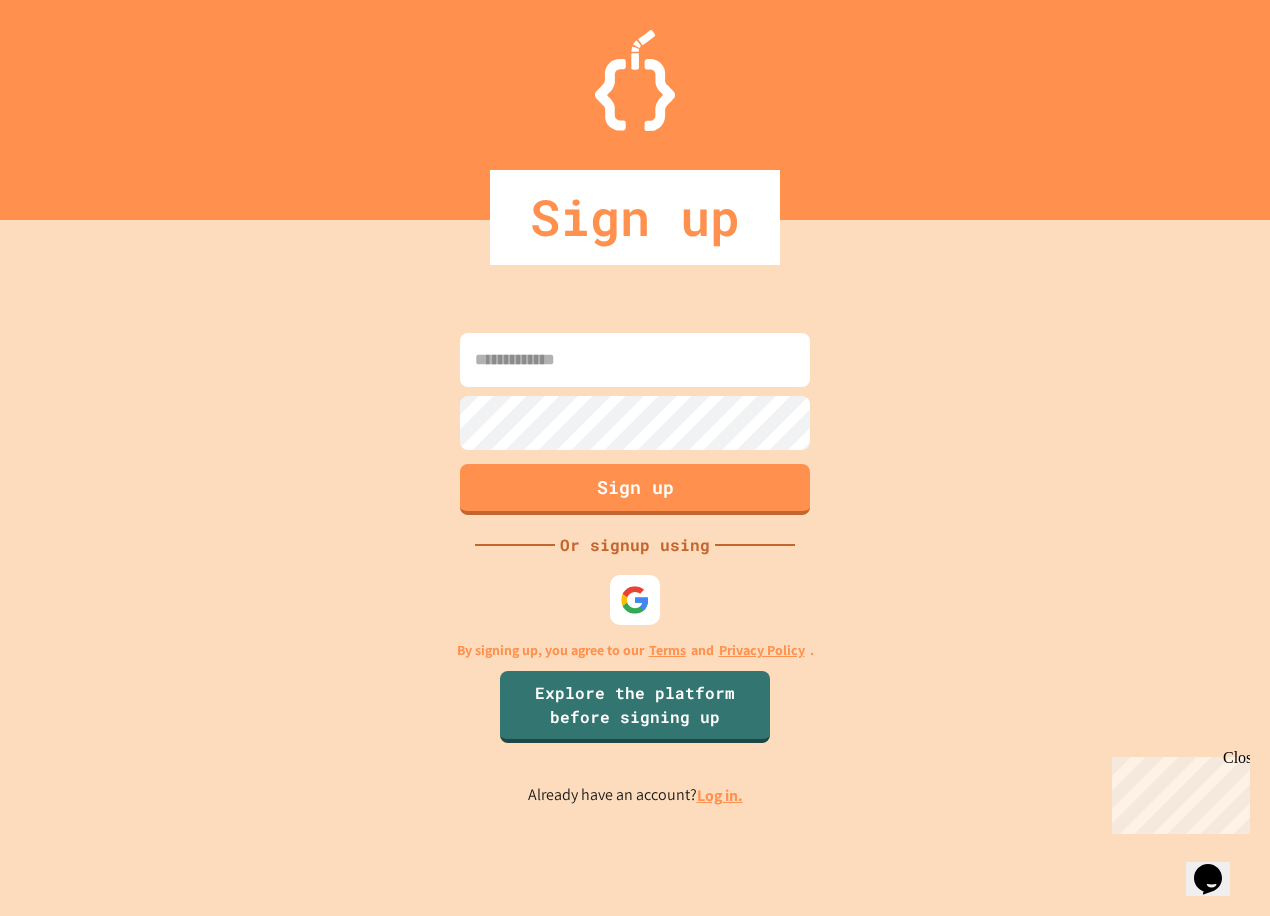 type on "**********" 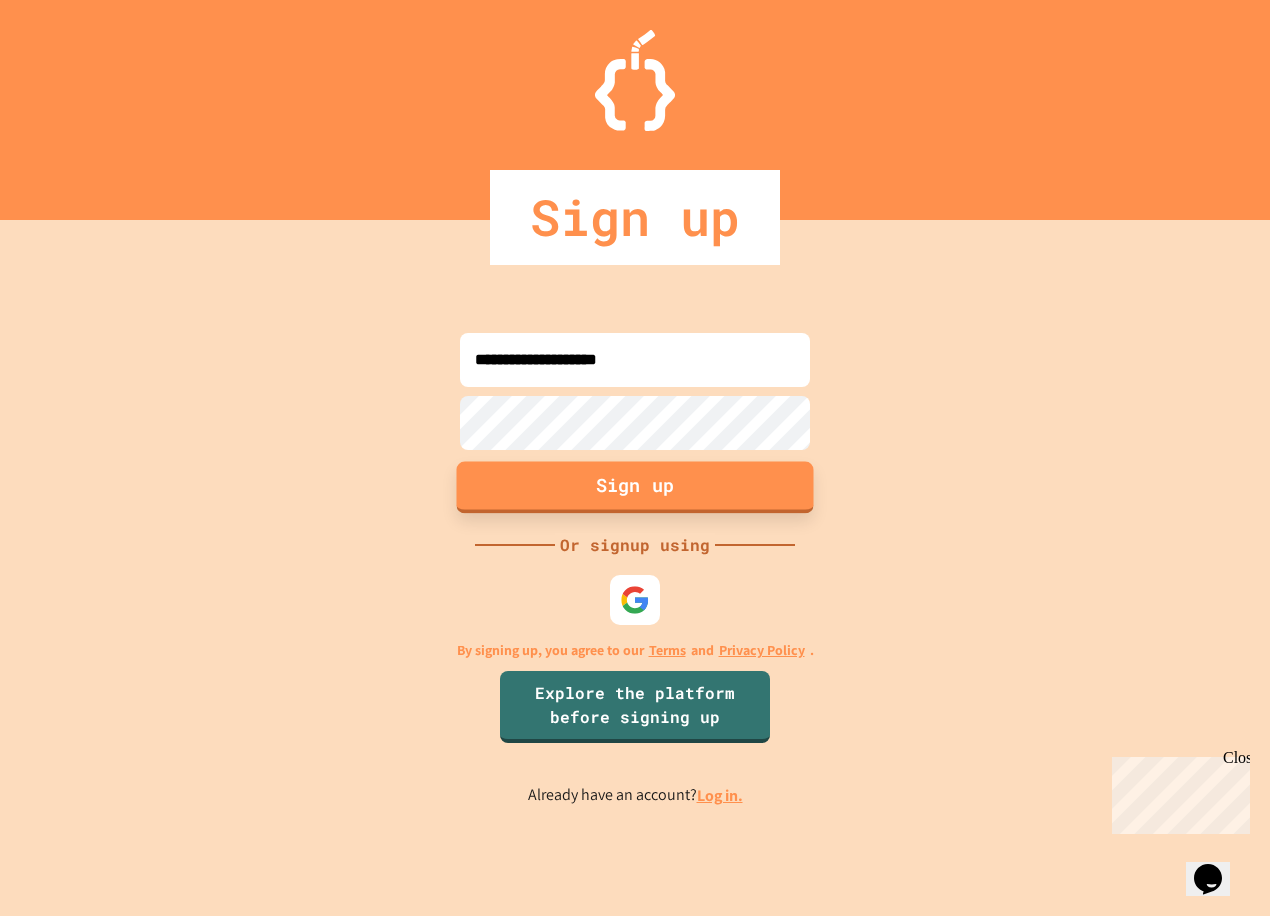 click on "Sign up" at bounding box center (635, 487) 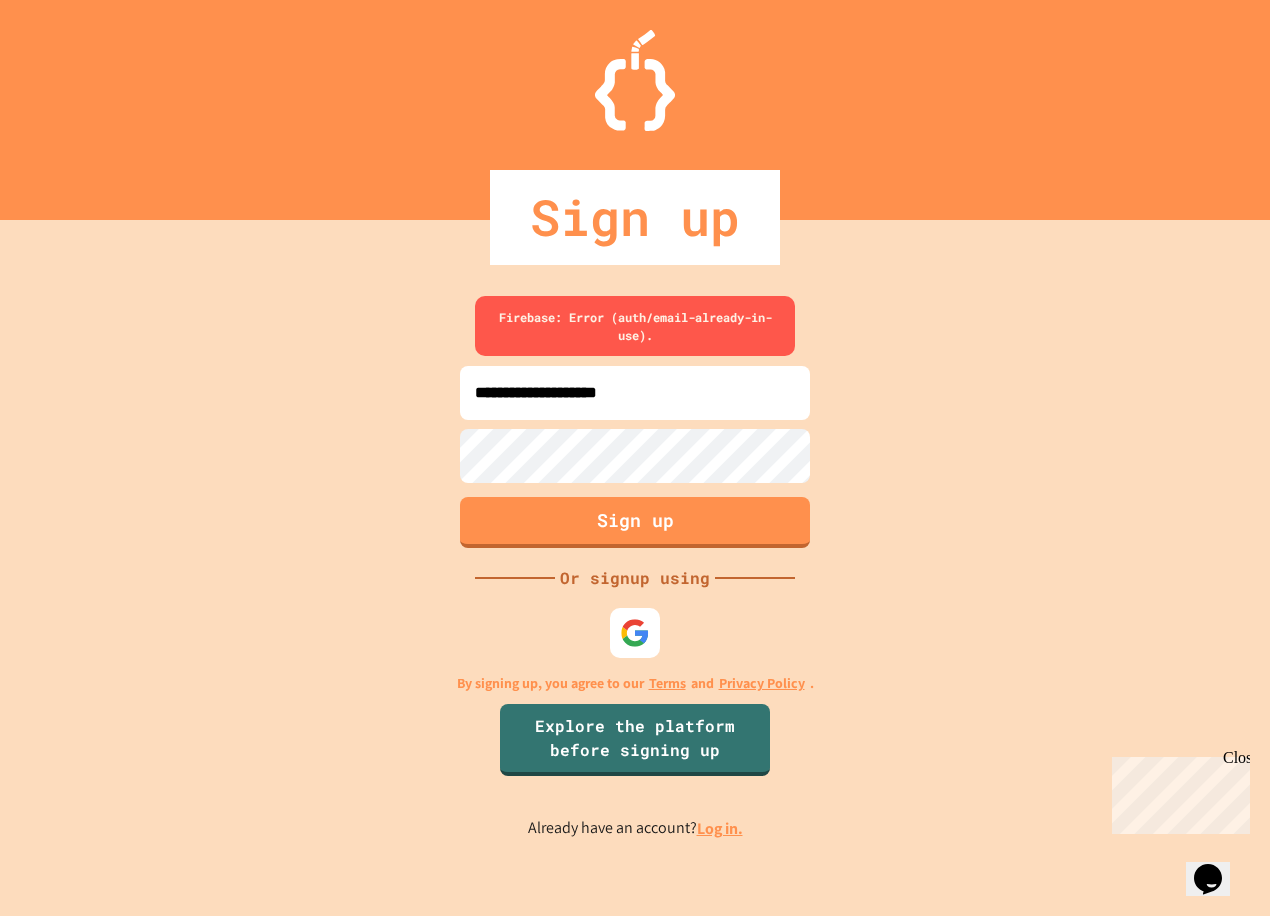 click on "Log in." at bounding box center [720, 828] 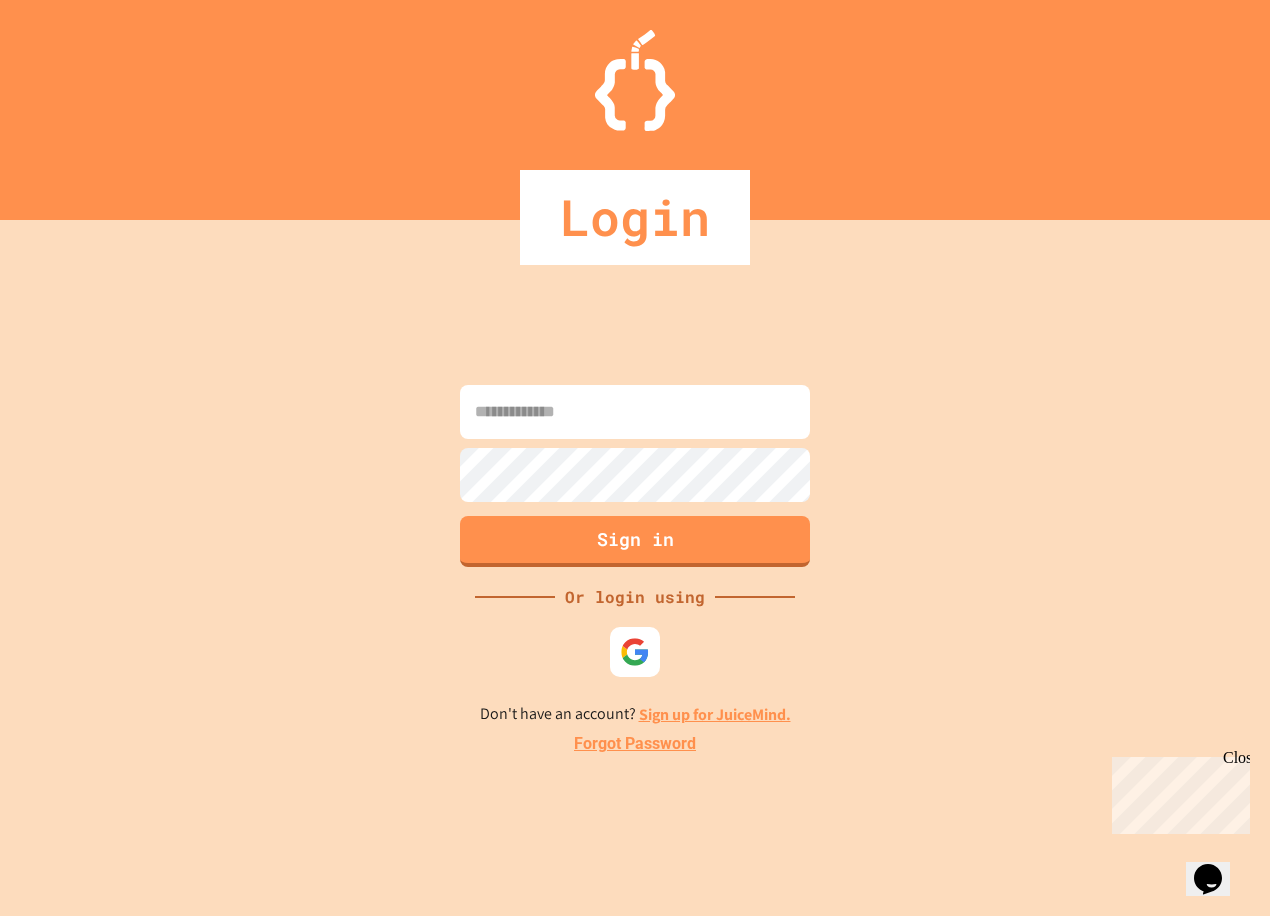 type on "**********" 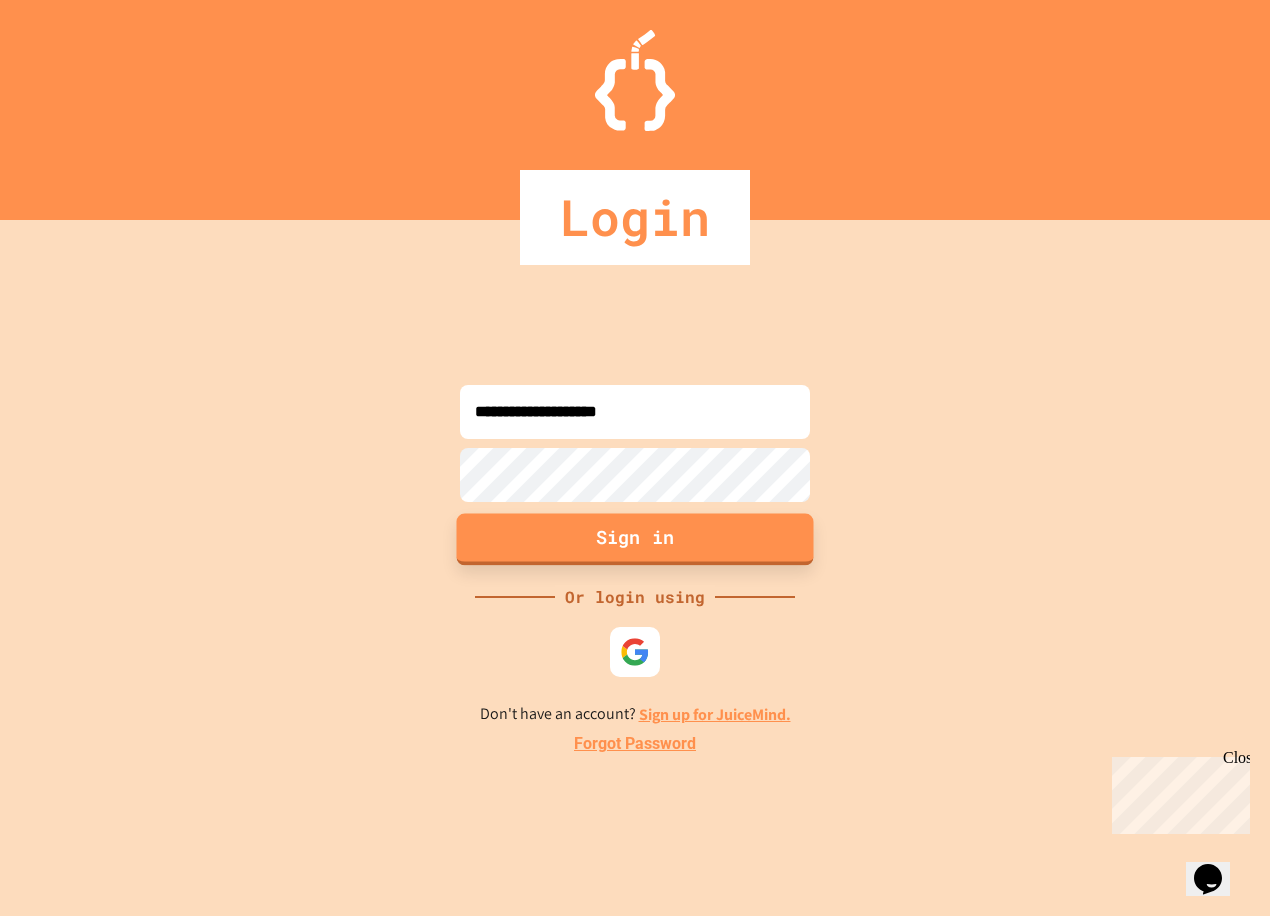click on "Sign in" at bounding box center [635, 539] 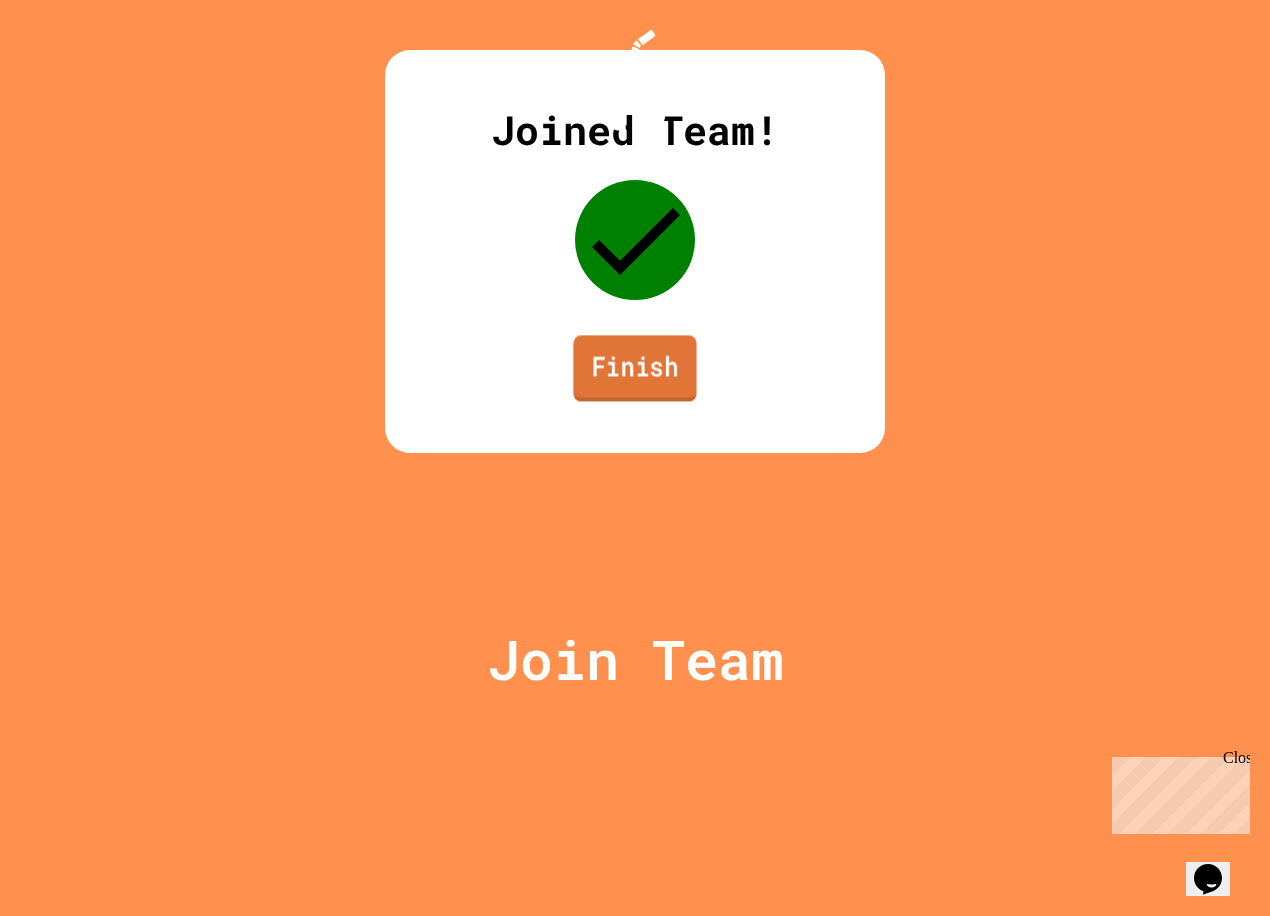 click on "Finish" at bounding box center [634, 368] 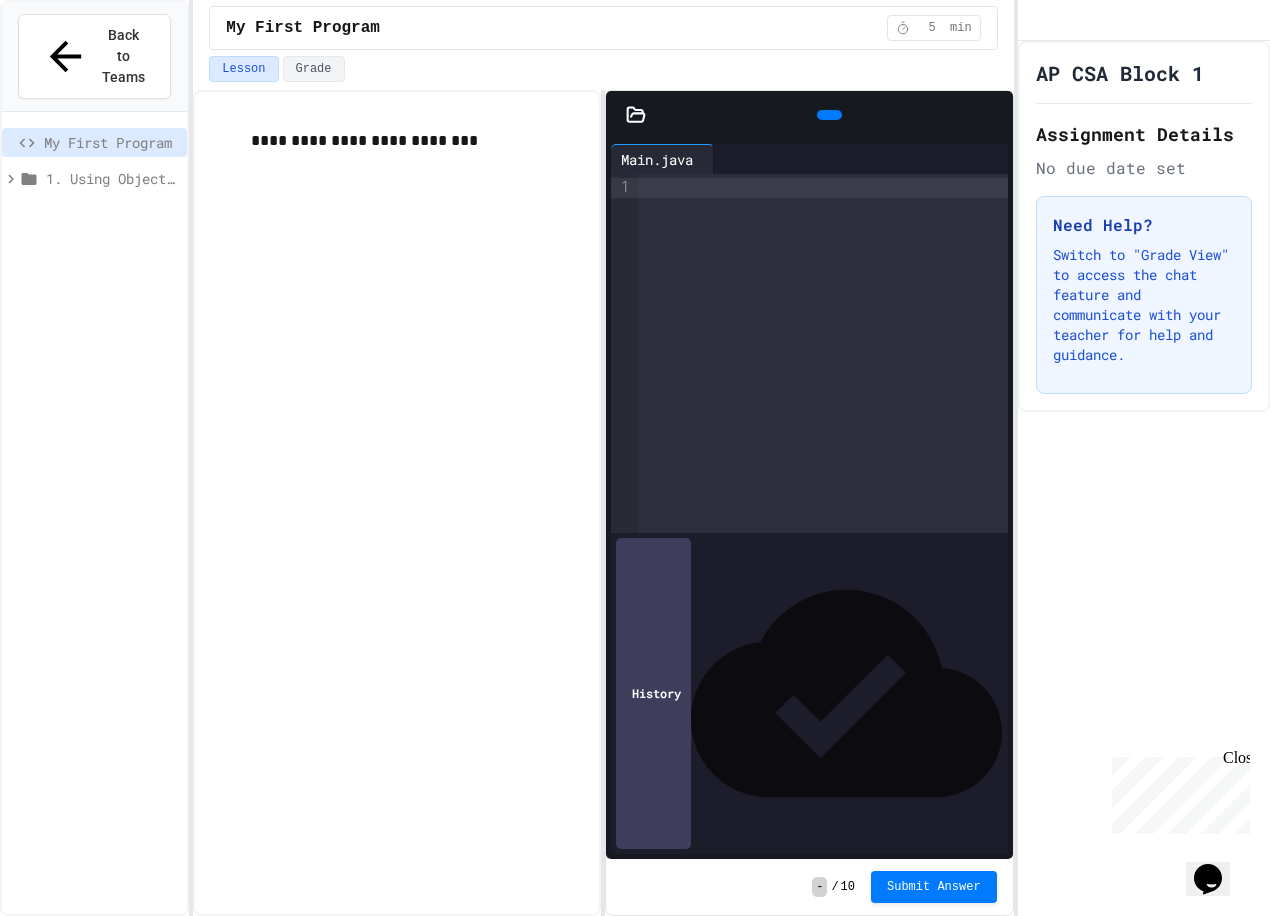 click at bounding box center (822, 353) 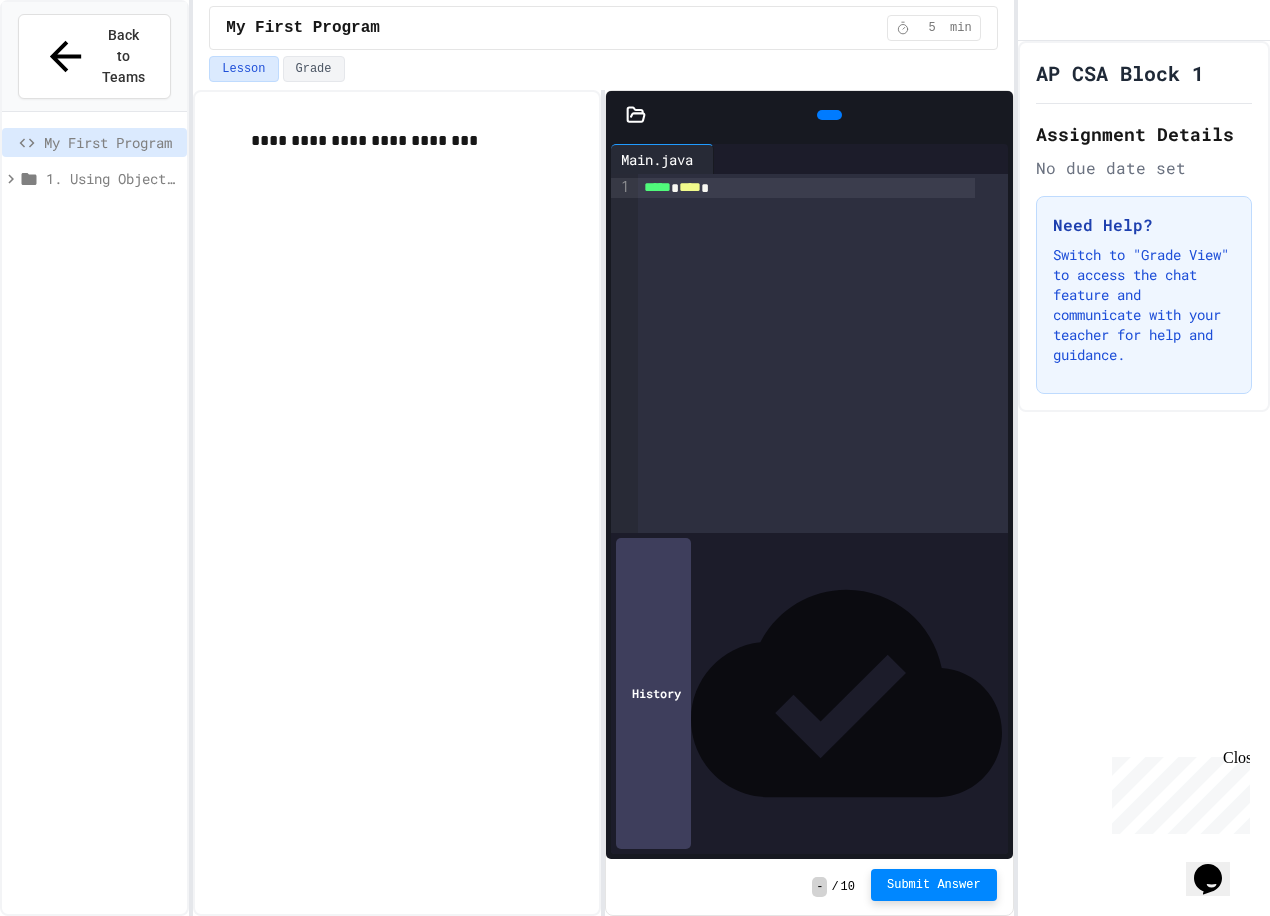 click on "Submit Answer" at bounding box center (934, 885) 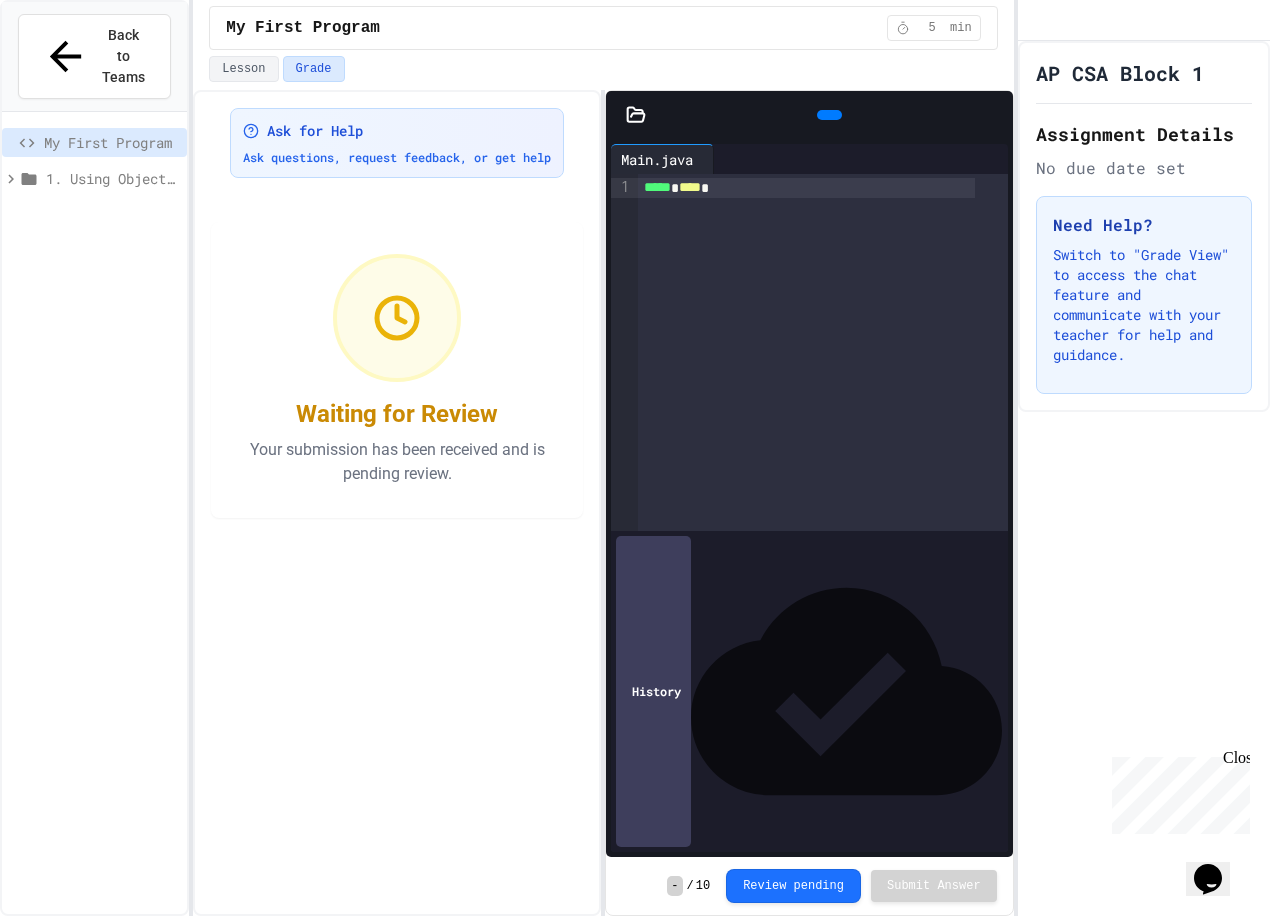 click on "1. Using Objects and Methods" at bounding box center [112, 178] 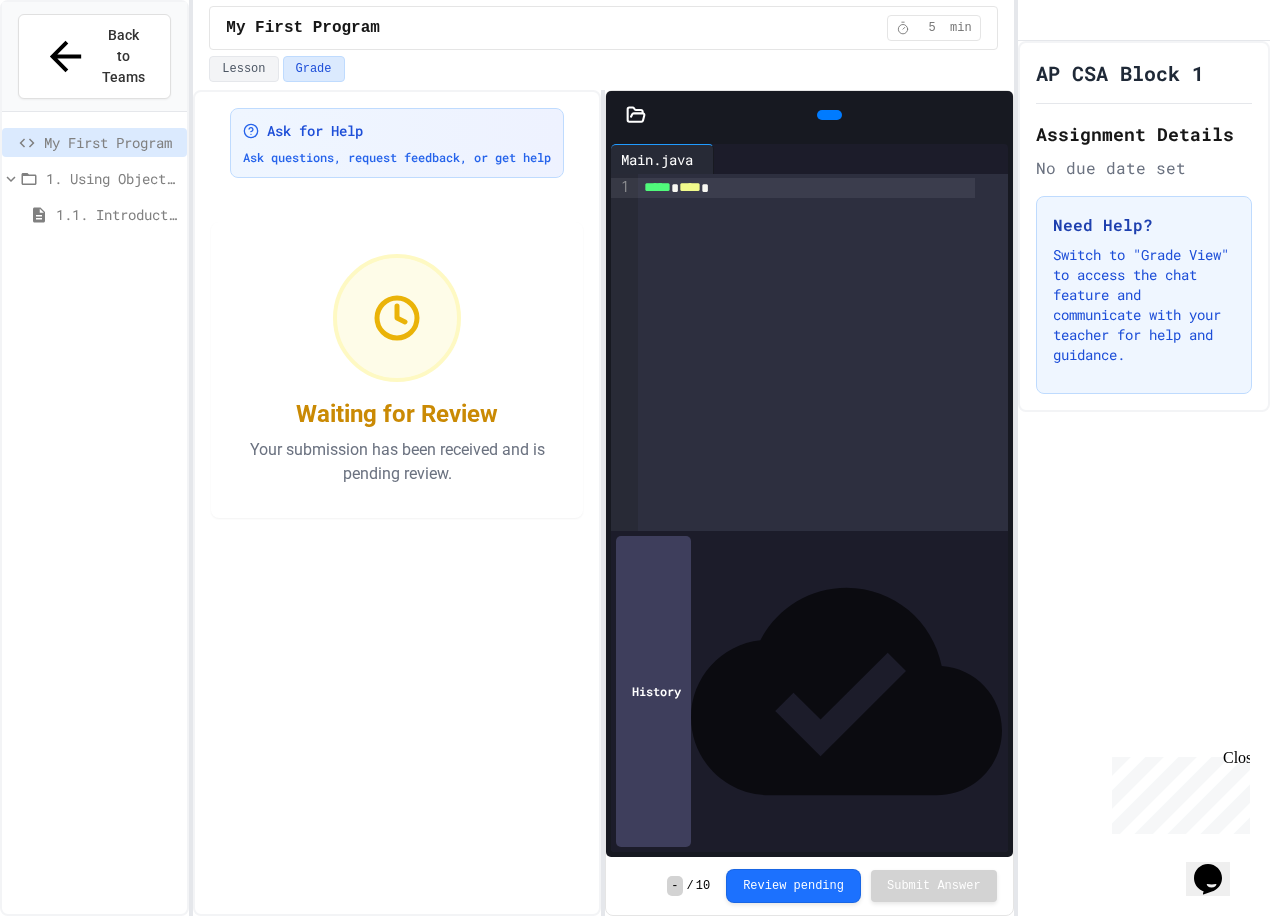 click on "1.1. Introduction to Algorithms, Programming, and Compilers" at bounding box center (117, 214) 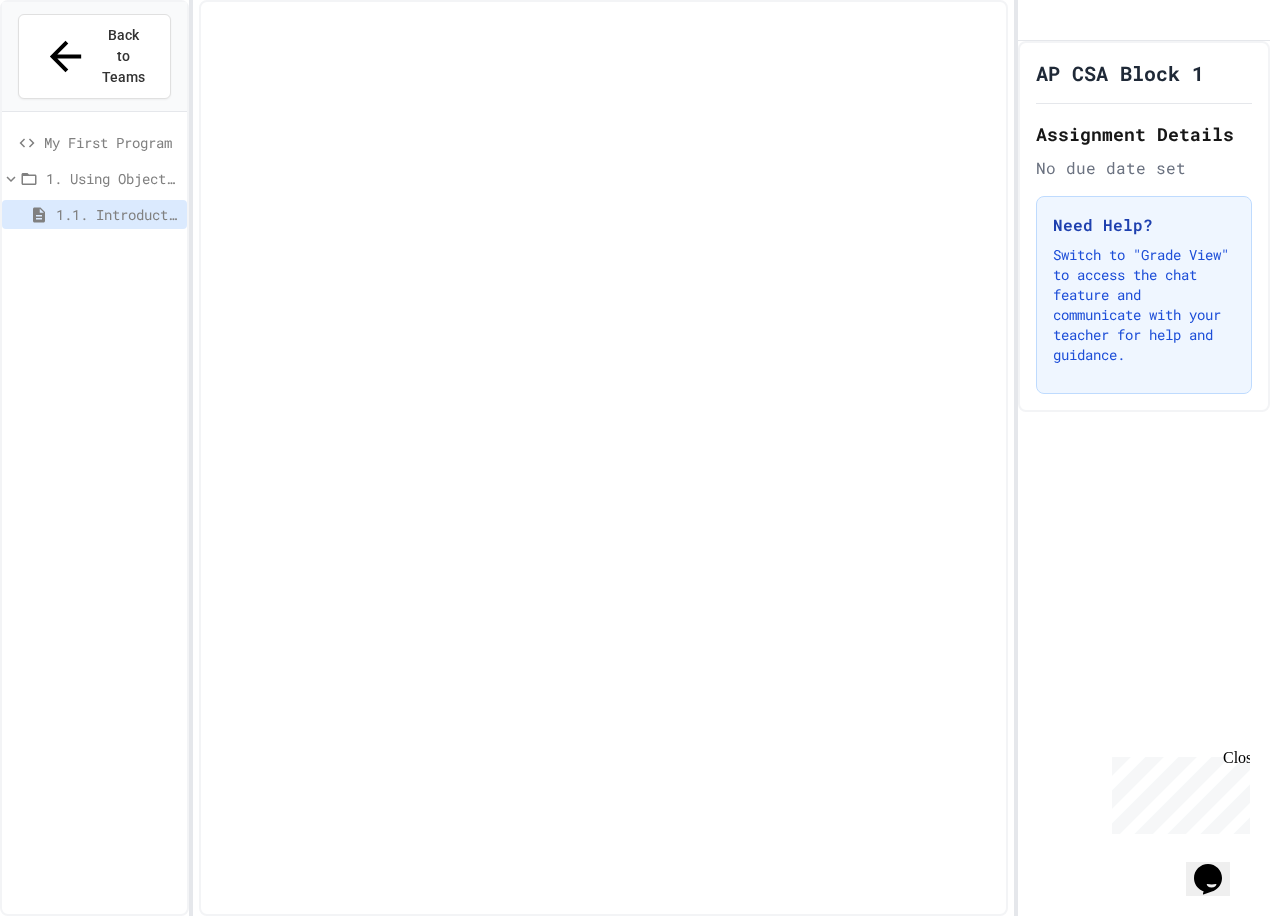 click at bounding box center [94, 174] 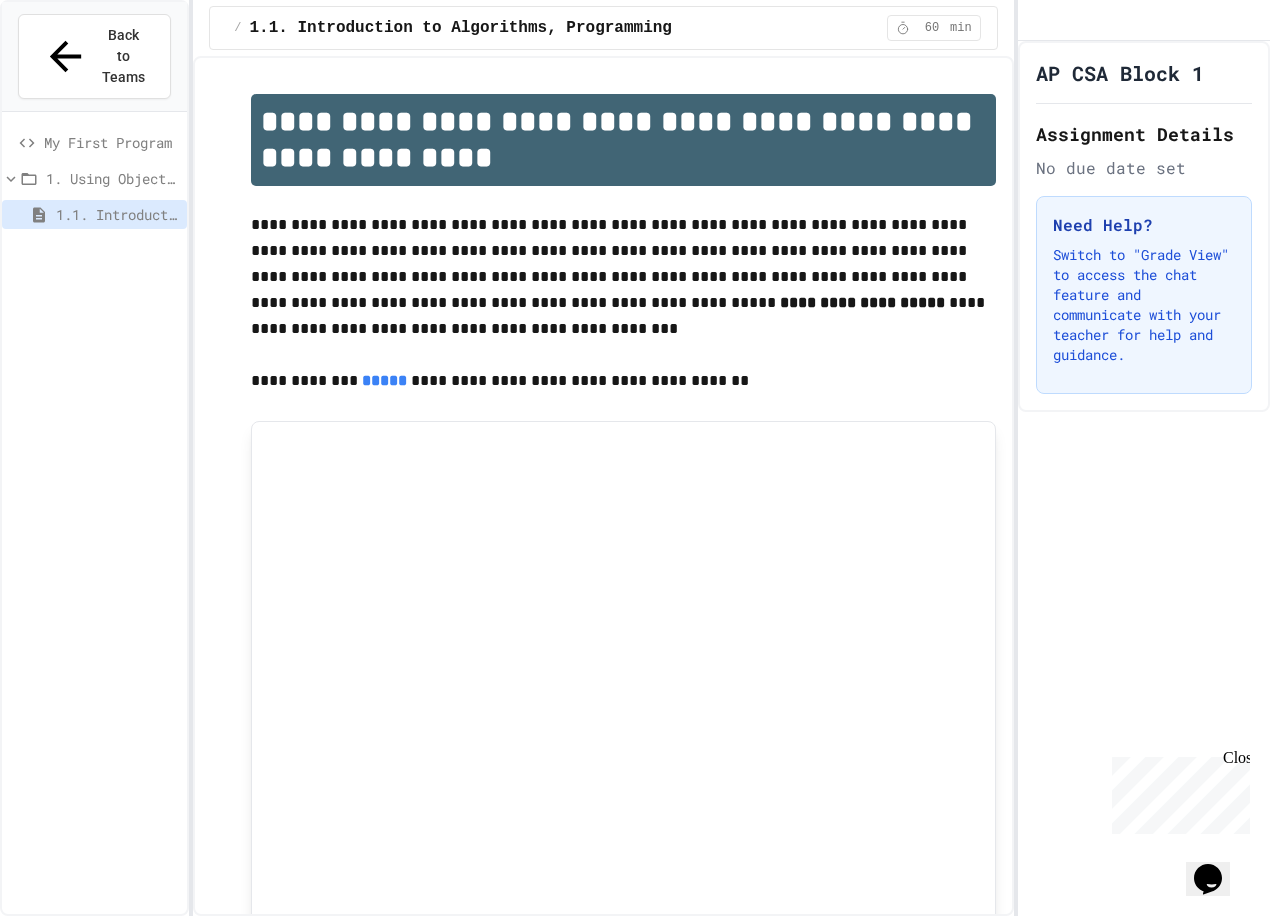 click on "My First Program" at bounding box center (111, 142) 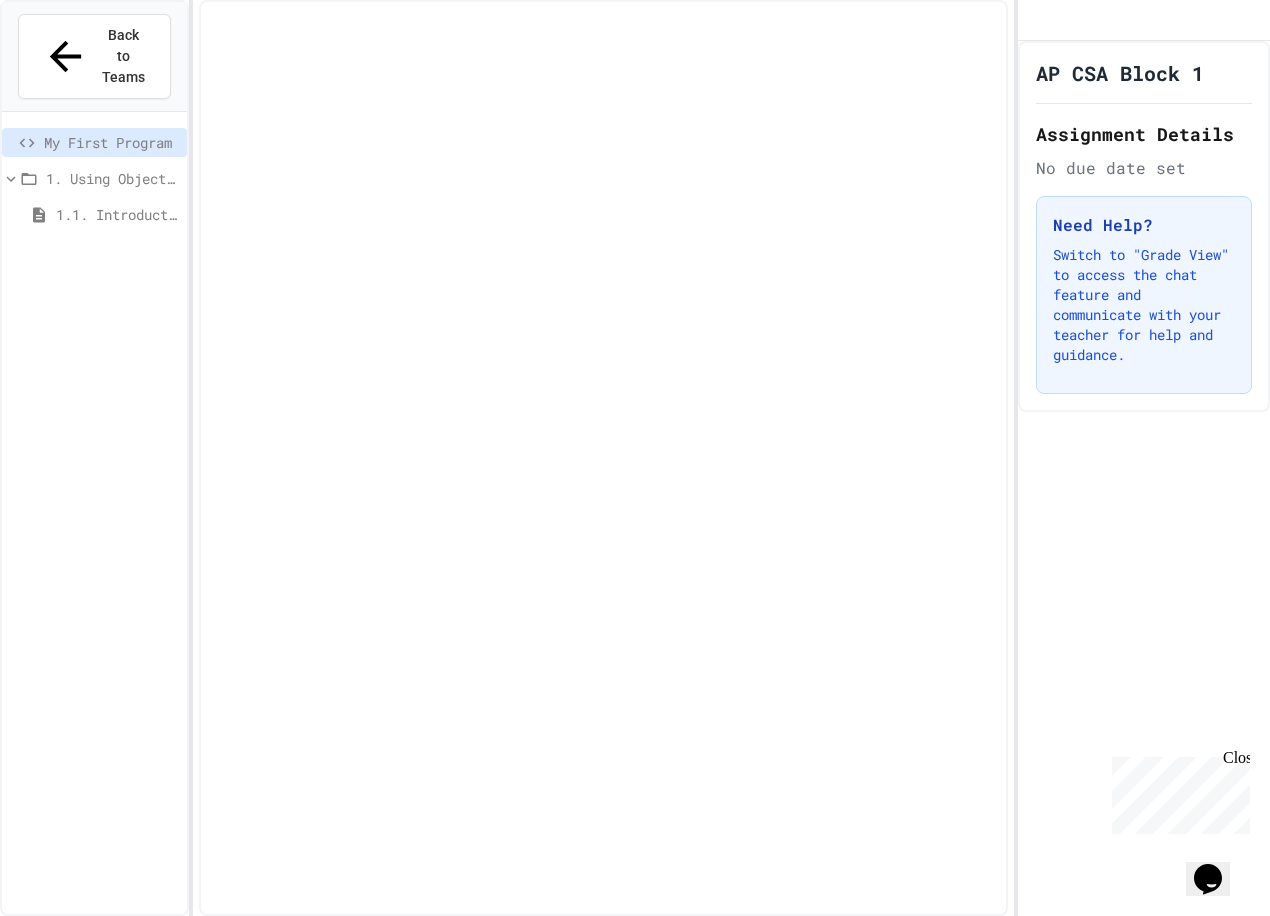 click on "My First Program" at bounding box center [94, 142] 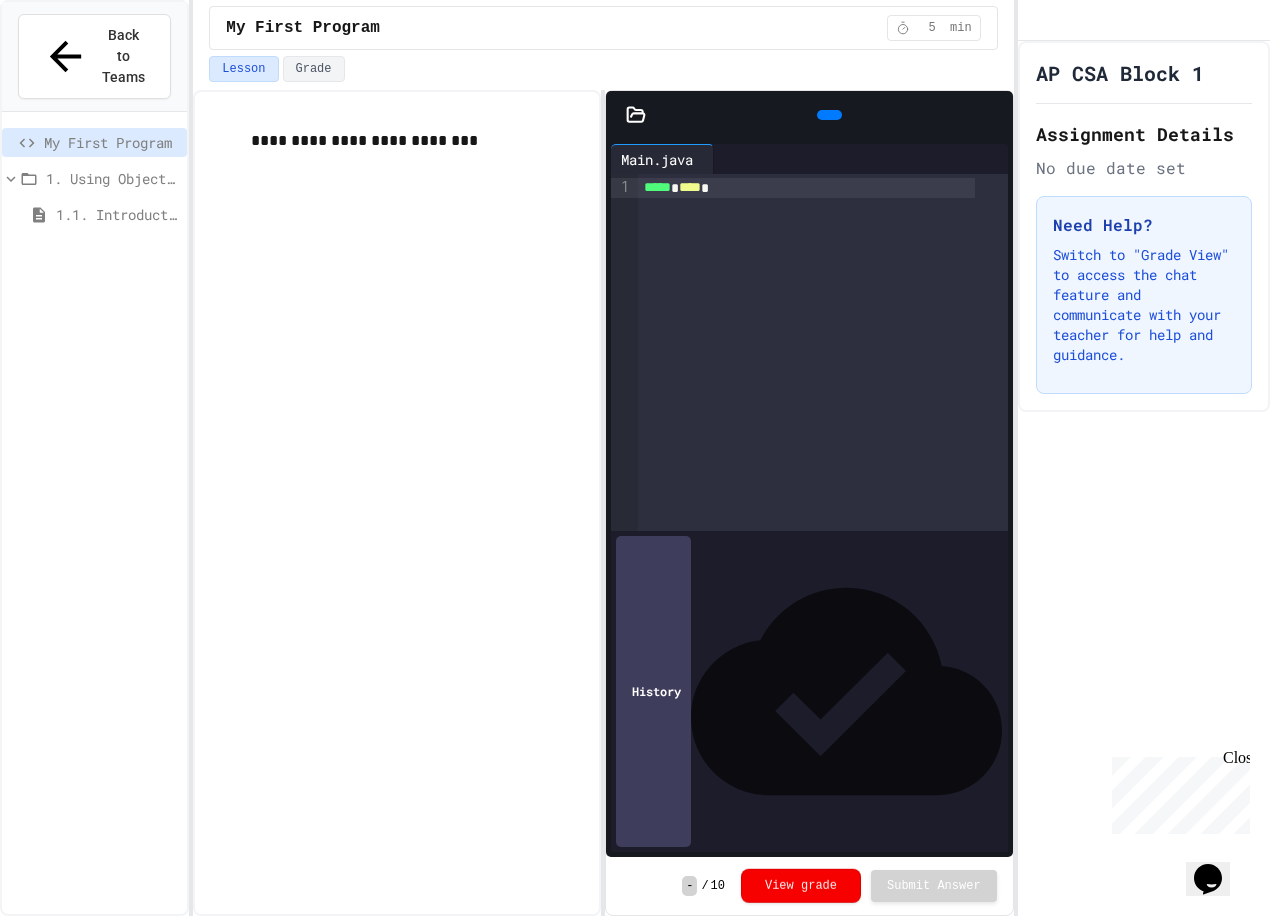 click on "View grade" at bounding box center (801, 886) 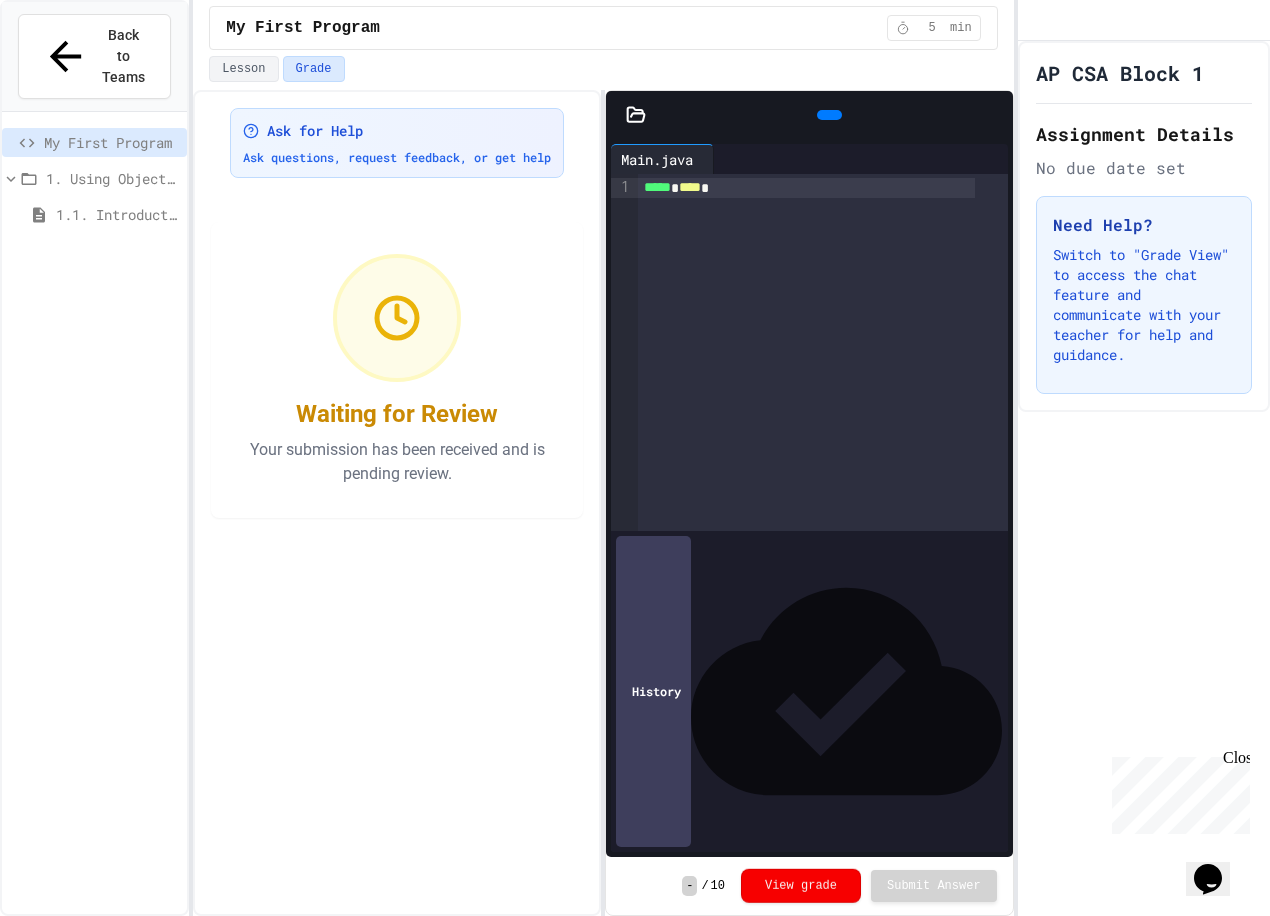 click on "View grade" at bounding box center [801, 886] 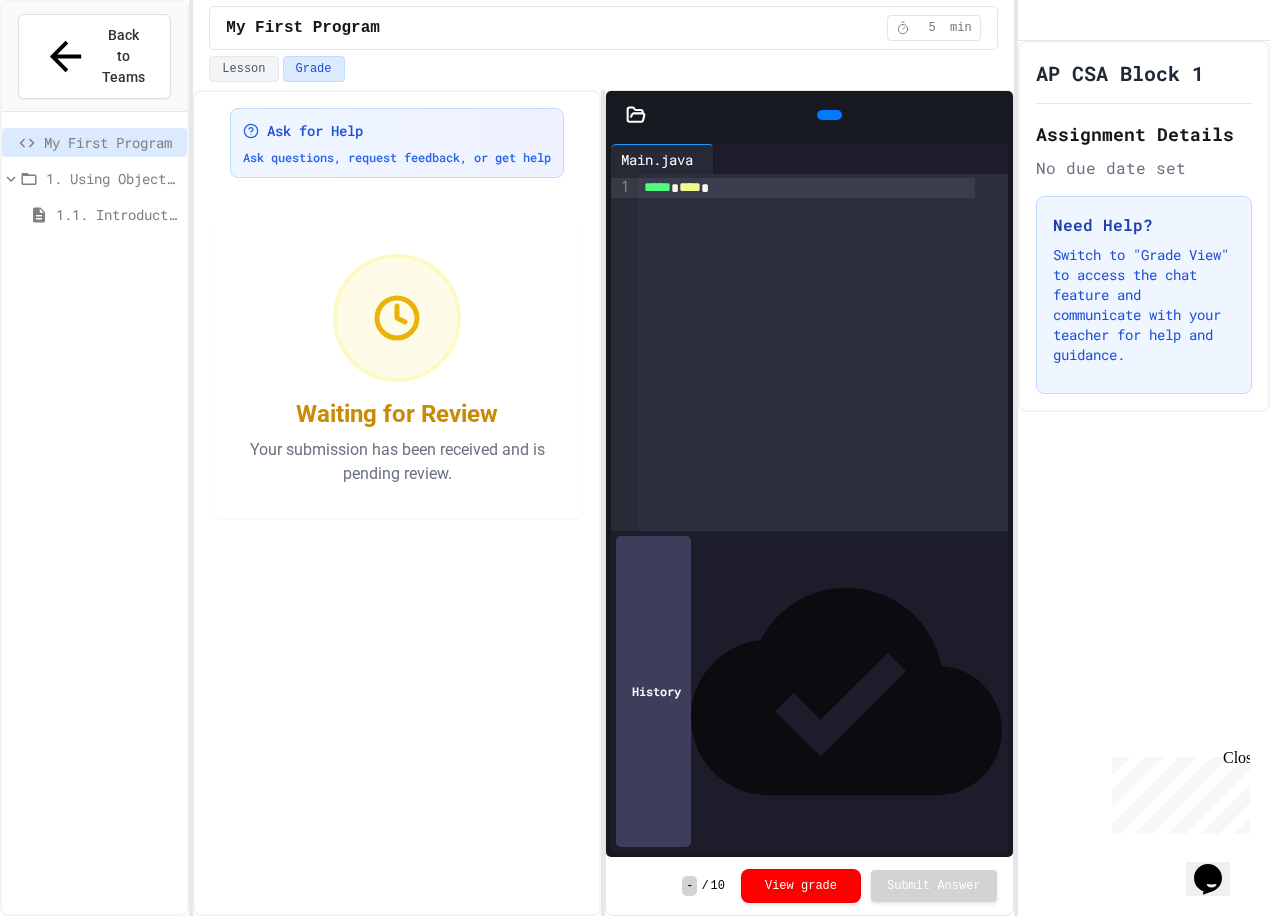 click on "Need Help? Switch to "Grade View" to access the chat feature and communicate with your teacher for help and guidance." at bounding box center (1144, 295) 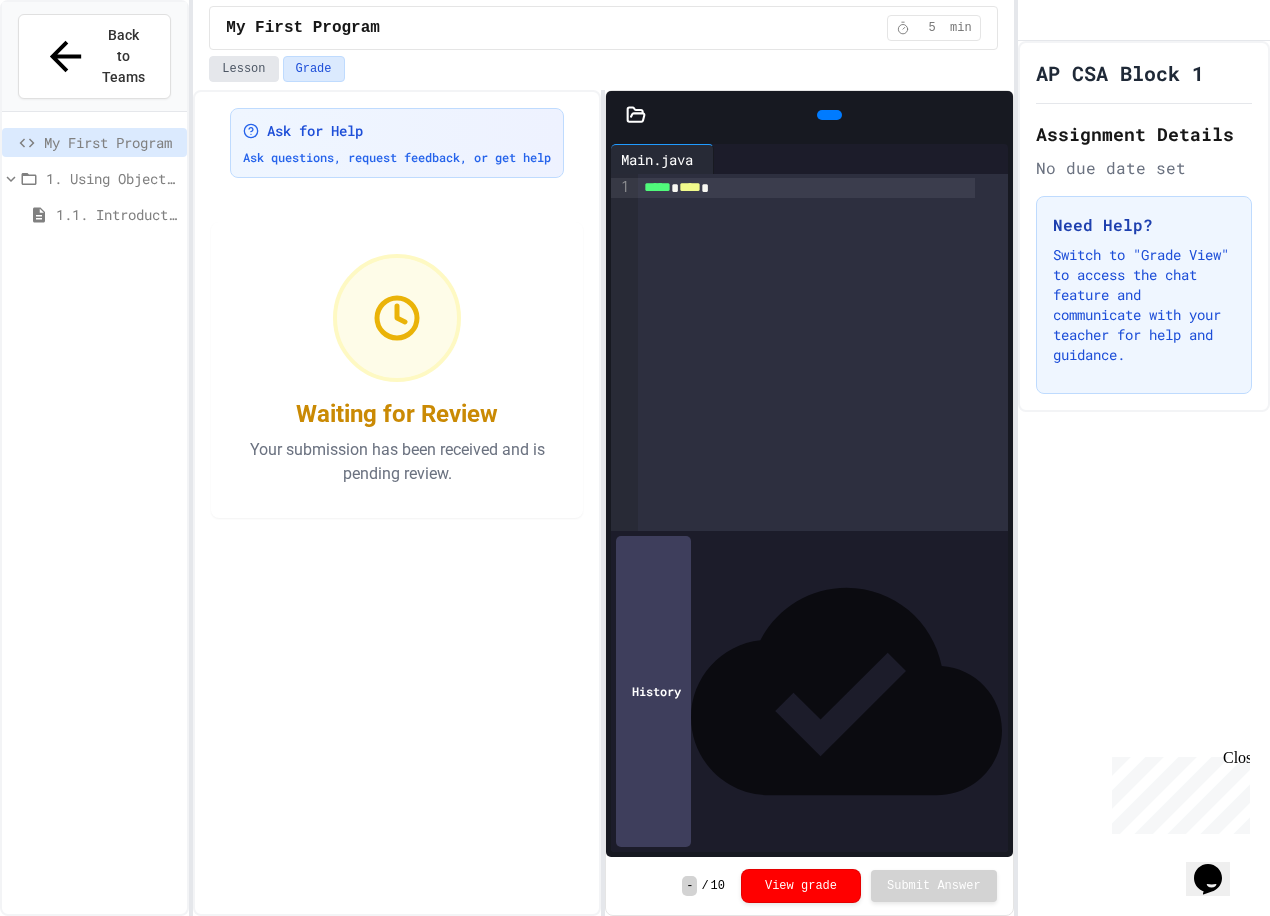 click on "Lesson" at bounding box center [243, 69] 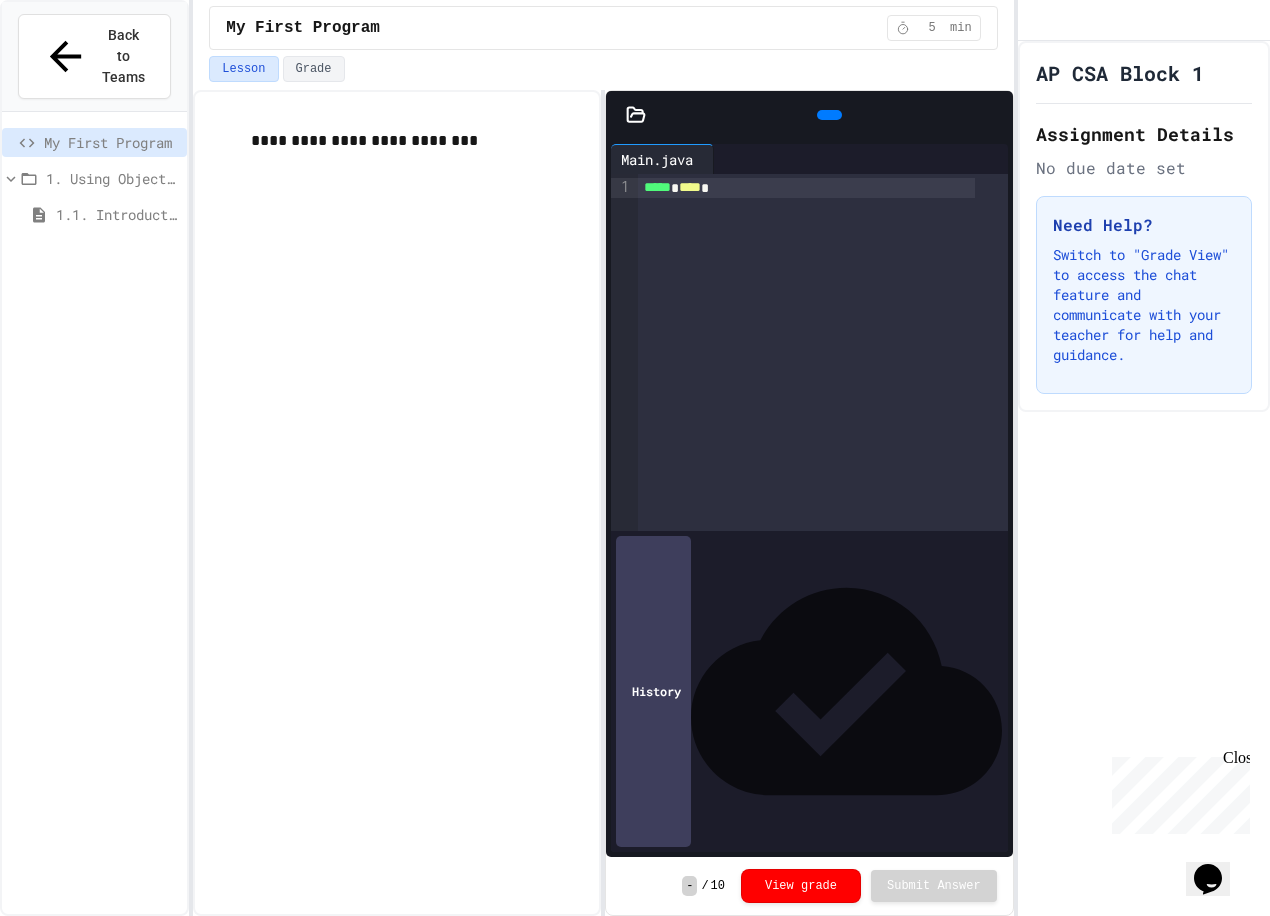click on "Lesson Grade" at bounding box center (603, 73) 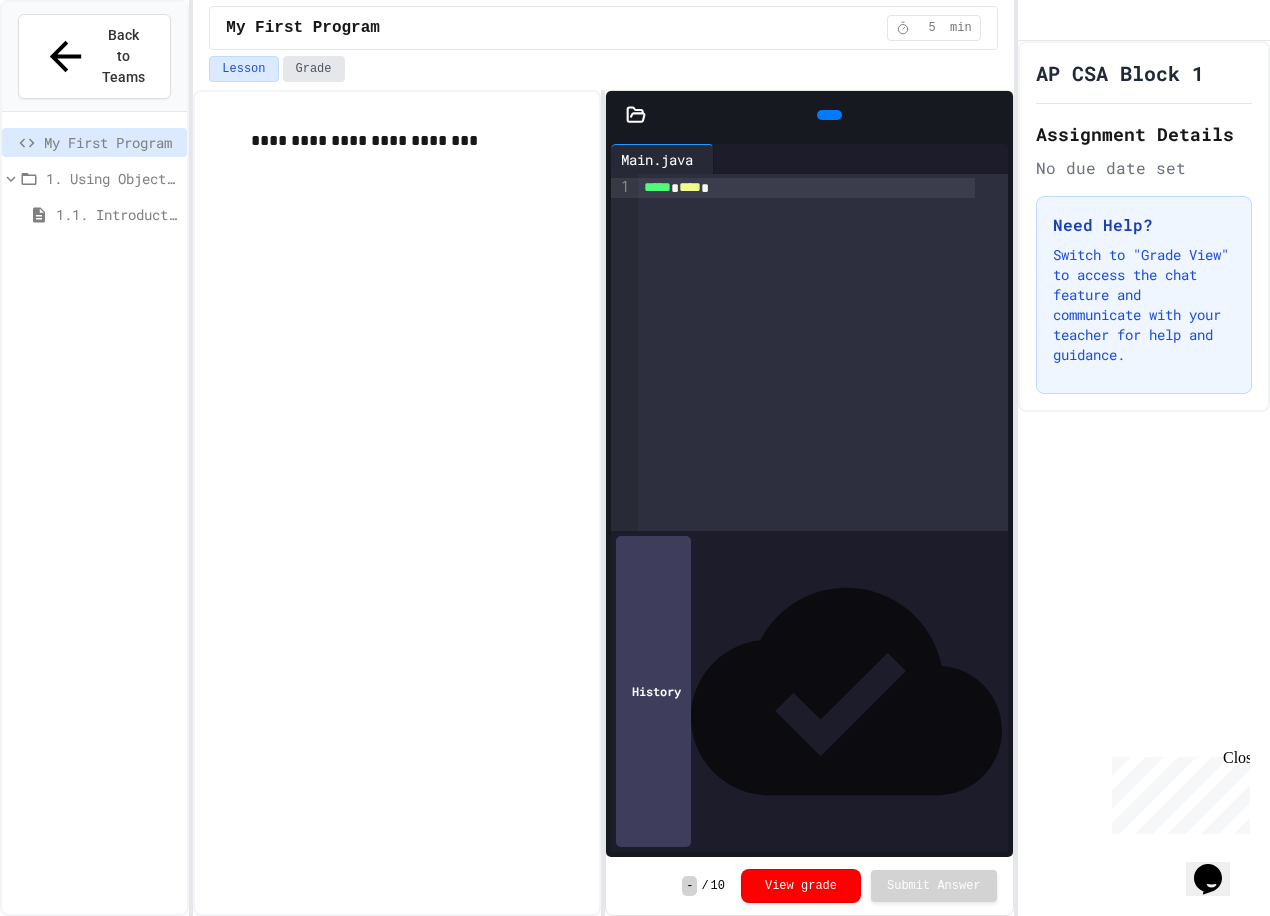 click on "Grade" at bounding box center [314, 69] 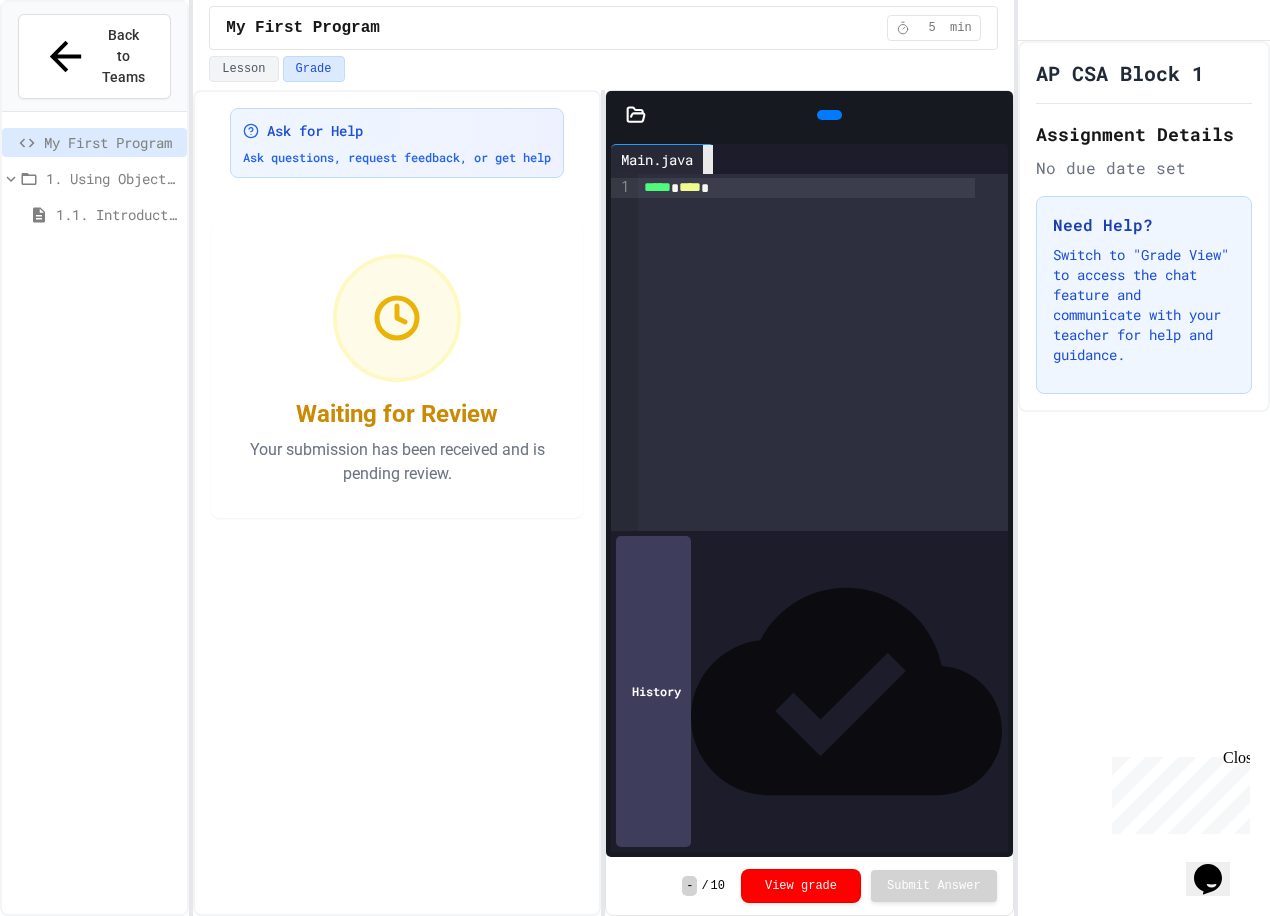 click 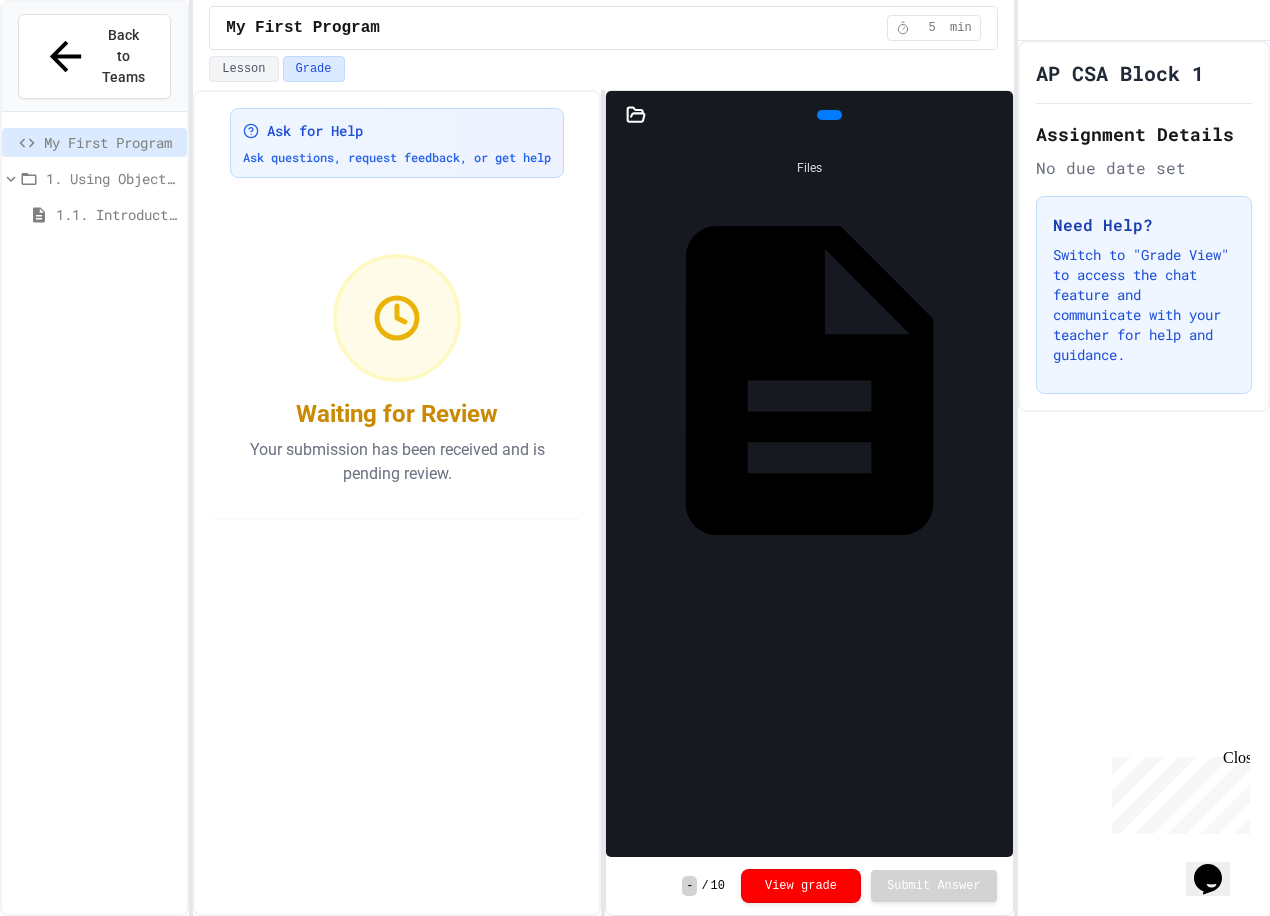 click on "Main.java" at bounding box center [1001, 381] 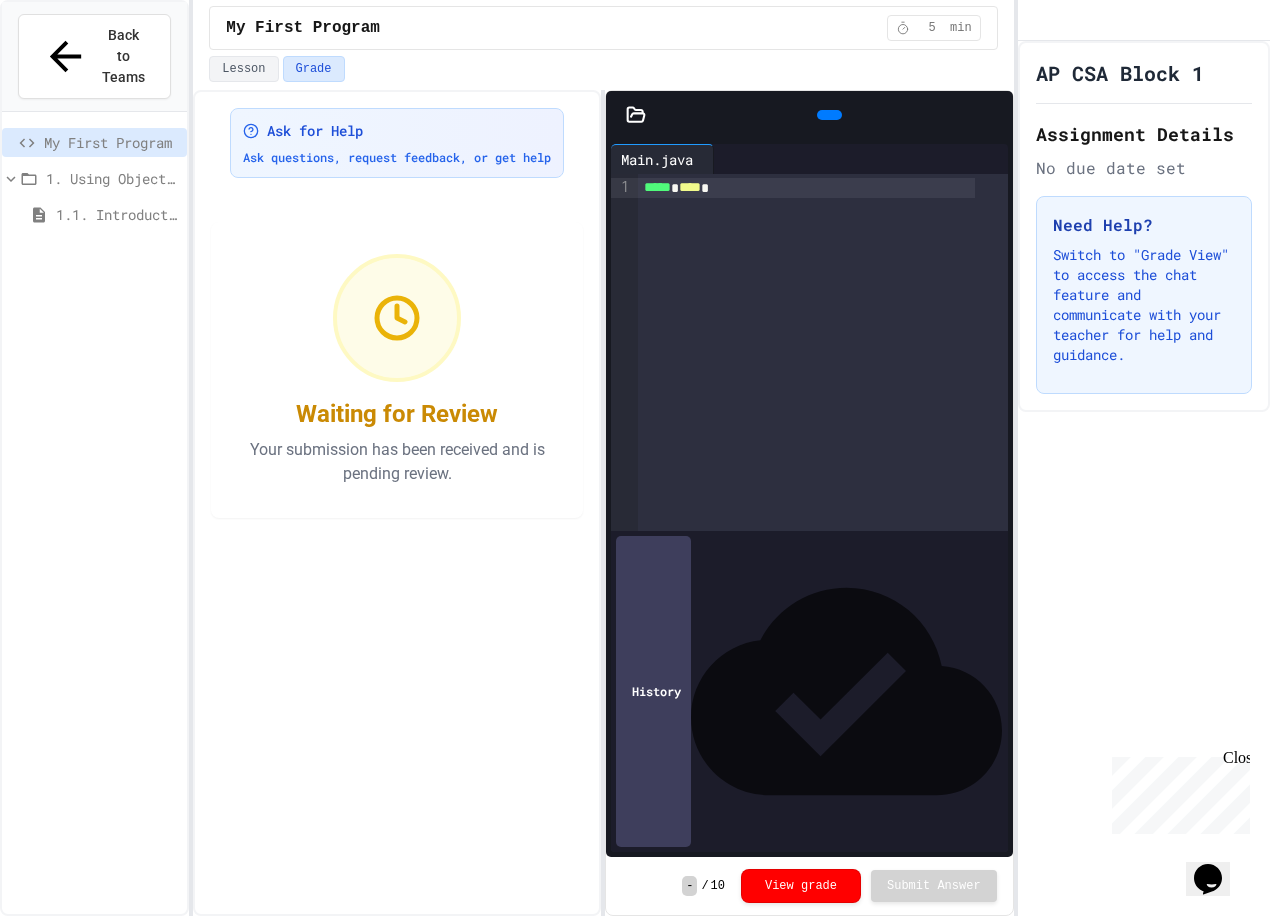 click 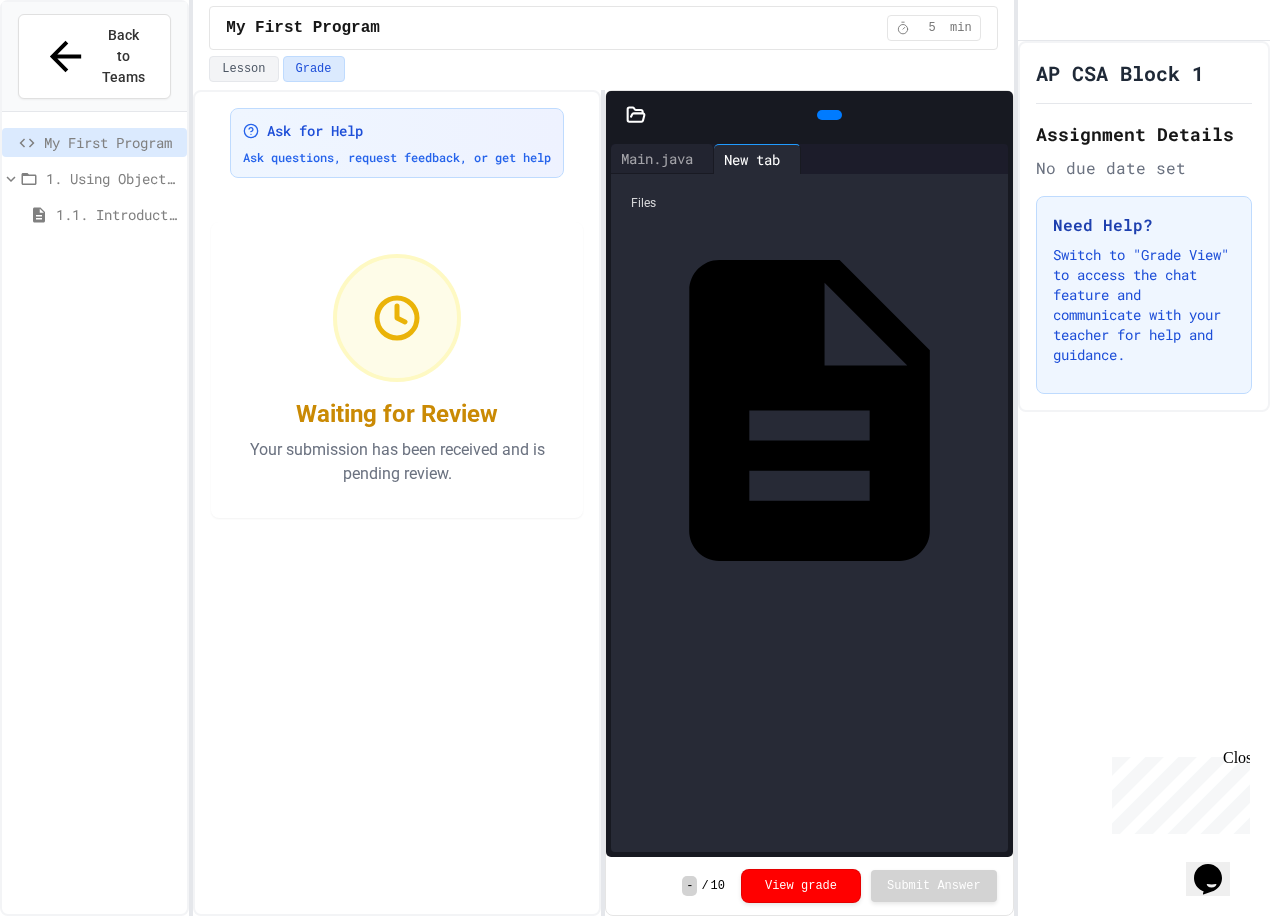 click on "Main.java" at bounding box center (809, 410) 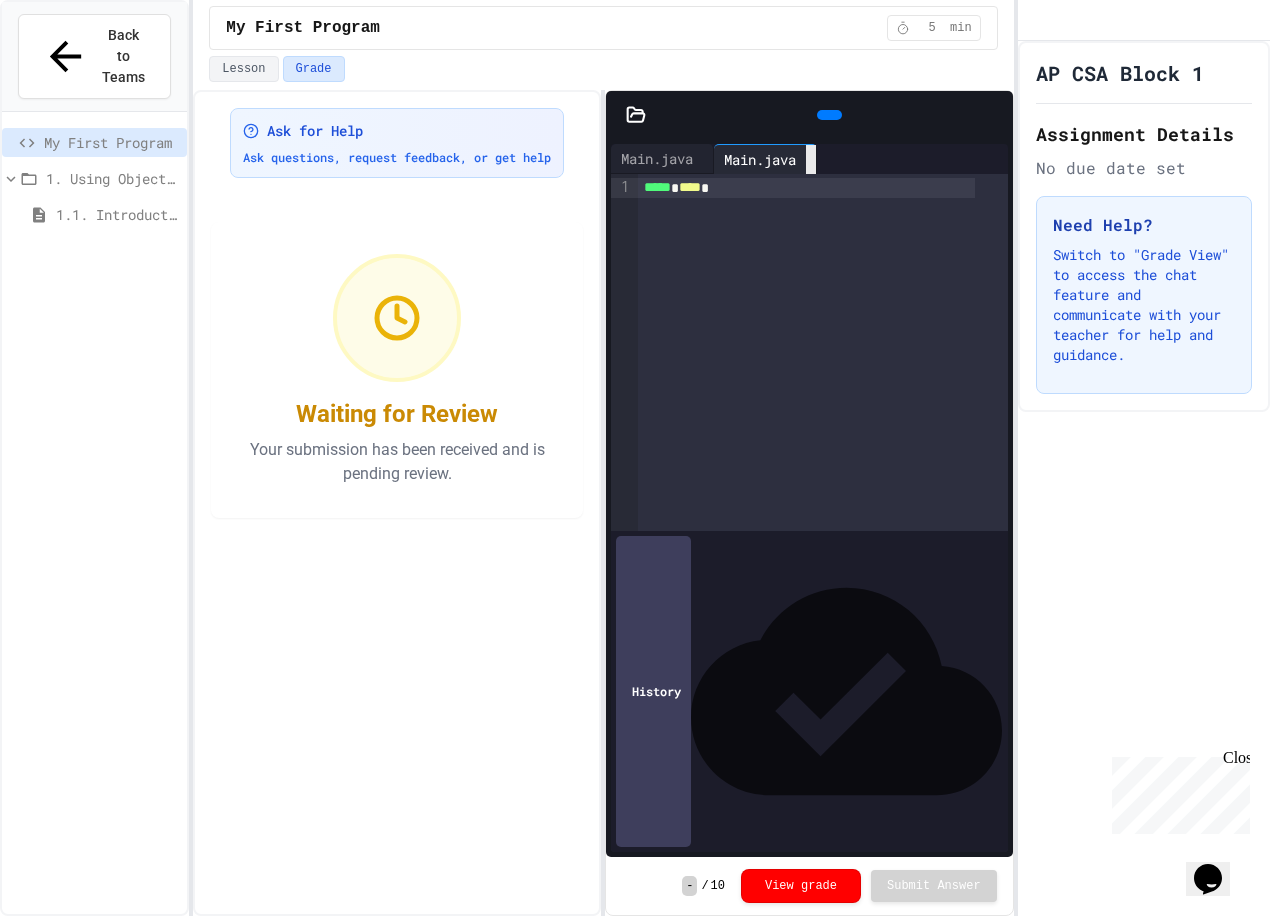 click 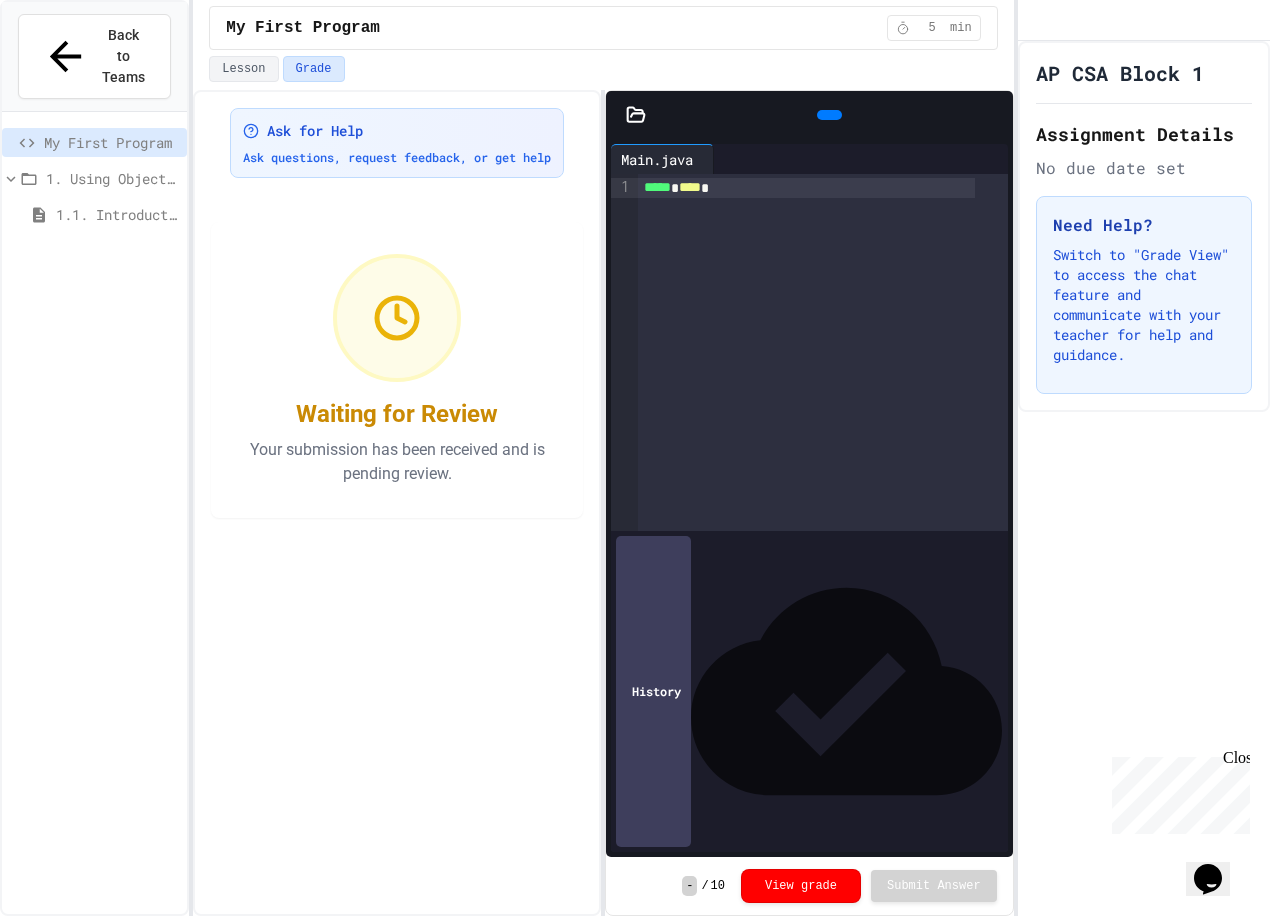 click on "AP CSA Block 1" at bounding box center [1120, 73] 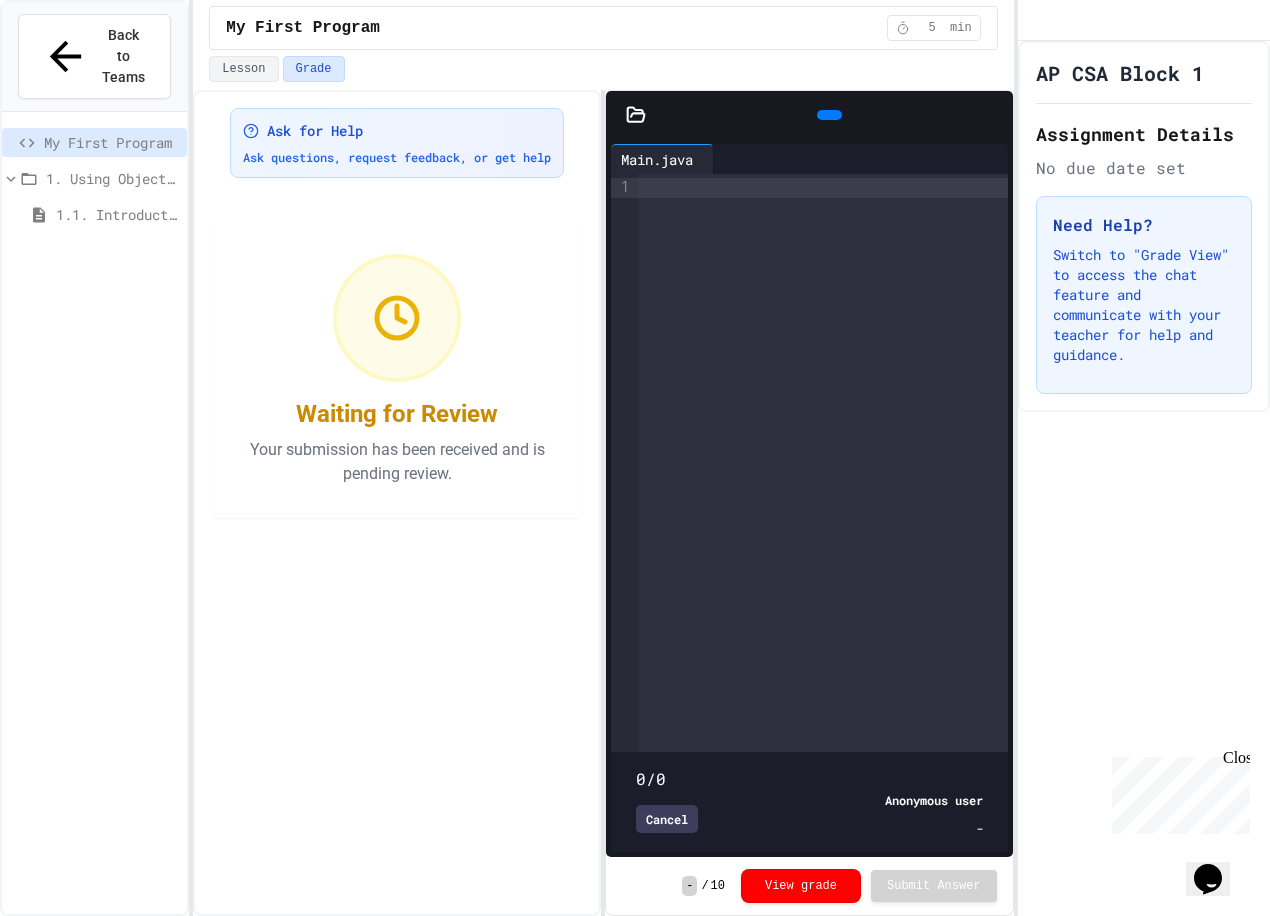 type on "**" 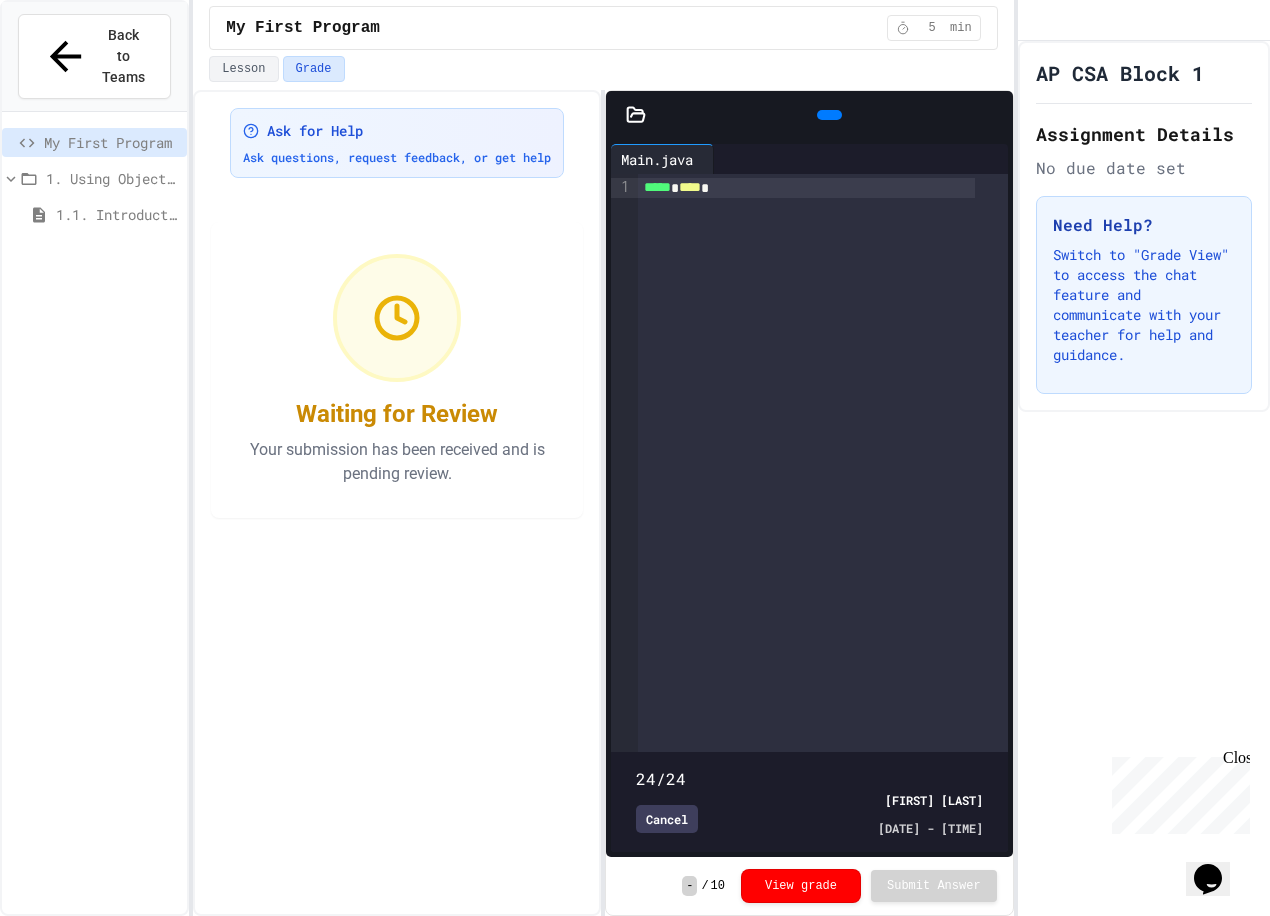 click on "1. Using Objects and Methods" at bounding box center [112, 178] 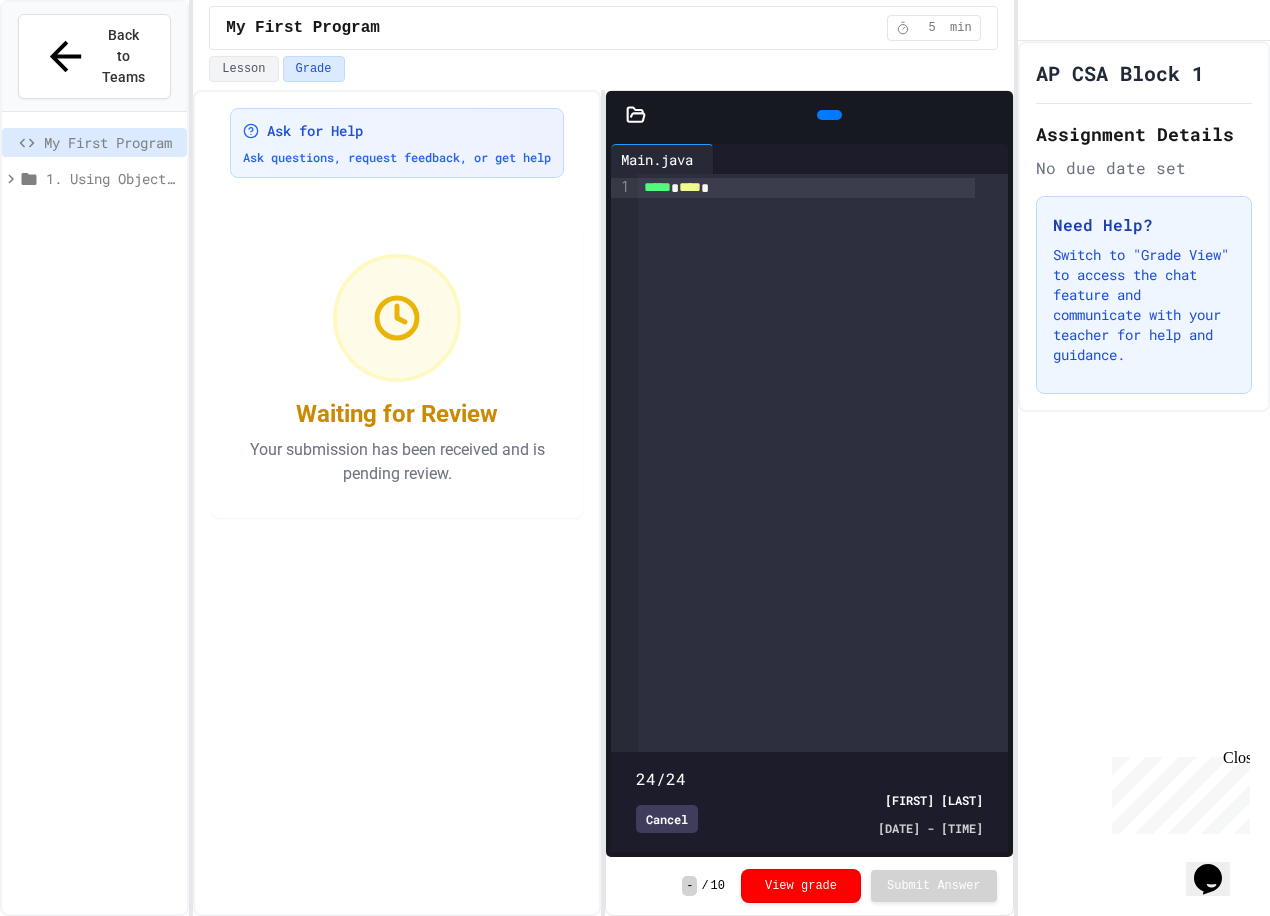 click on "1. Using Objects and Methods" at bounding box center (112, 178) 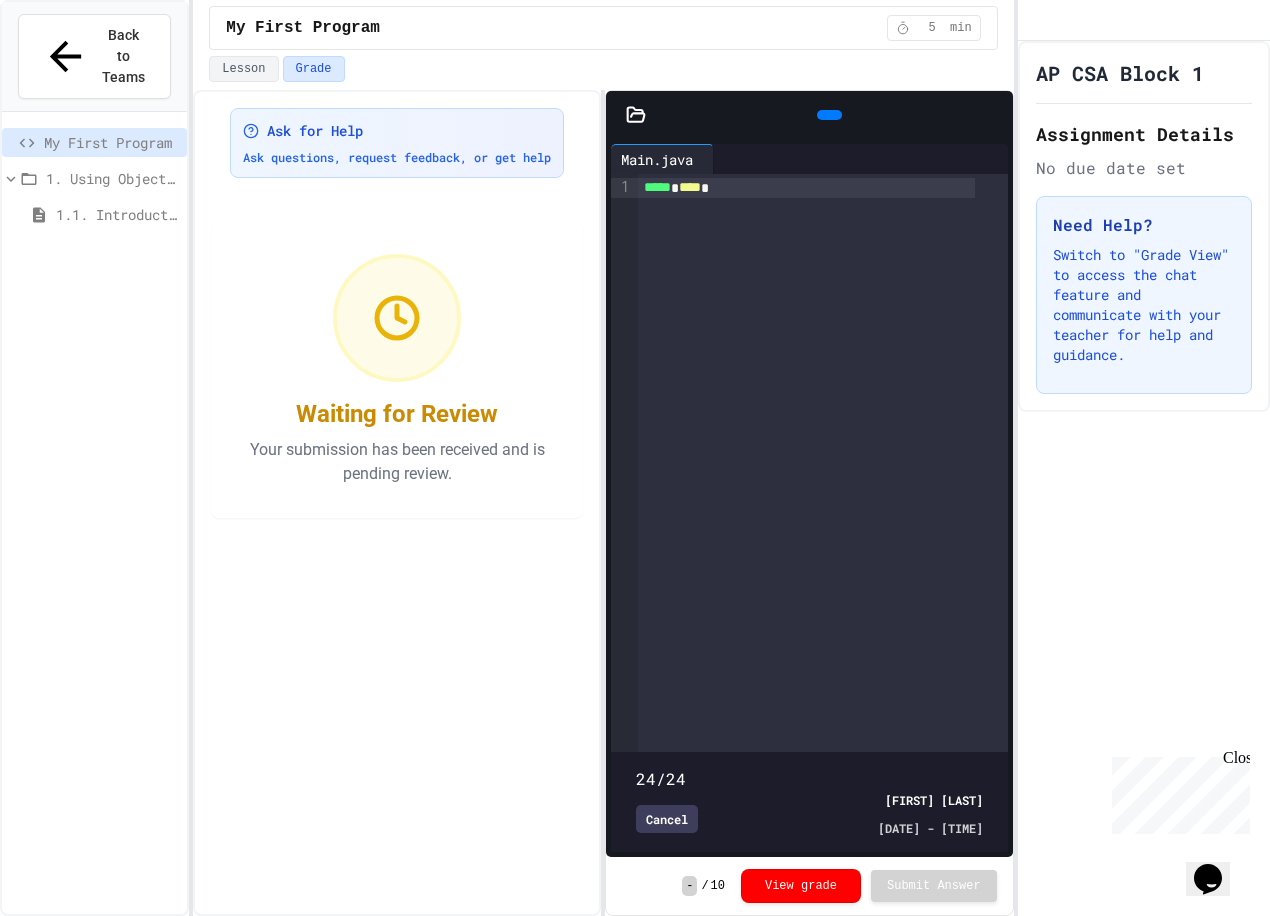 click on "1.1. Introduction to Algorithms, Programming, and Compilers" at bounding box center (117, 214) 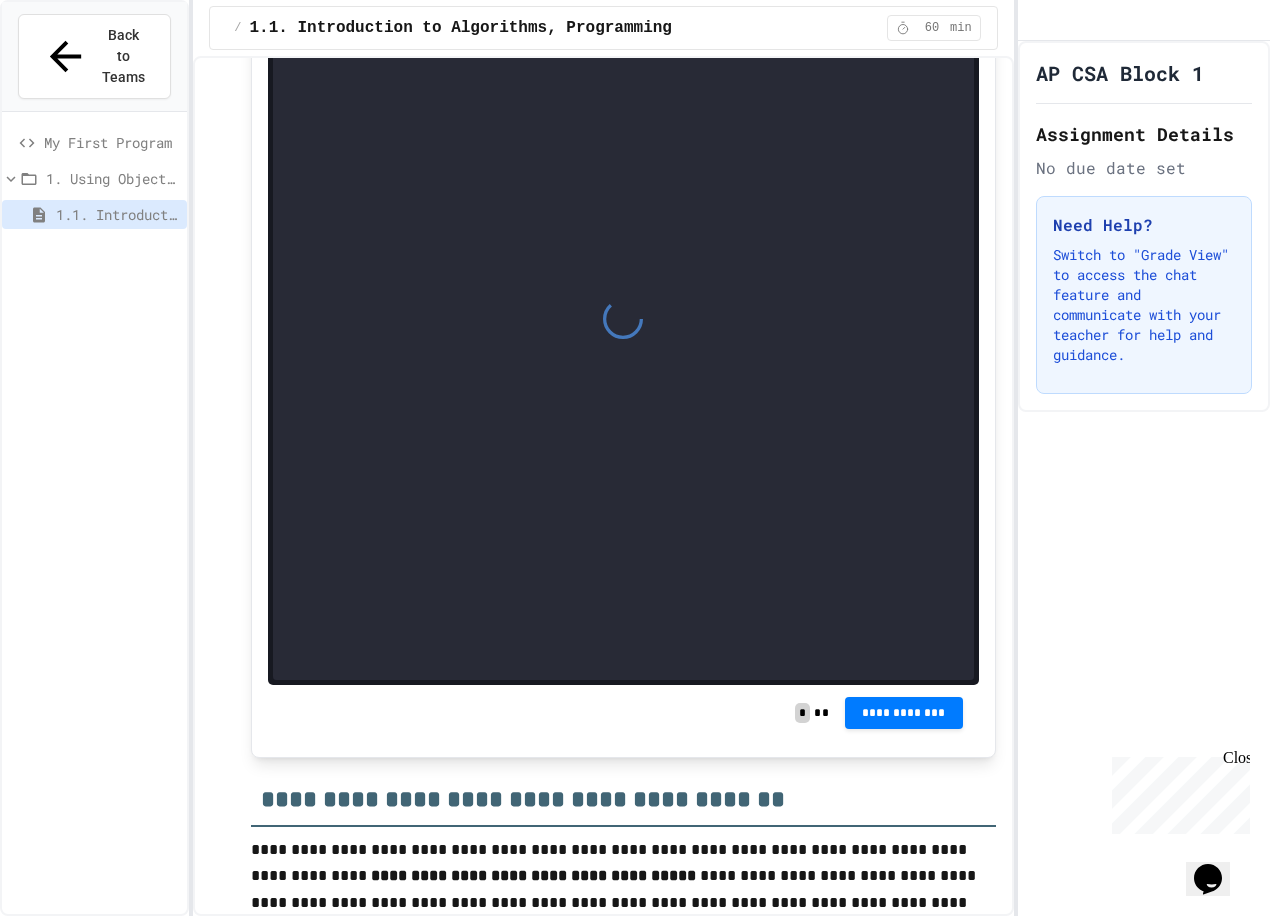 scroll, scrollTop: 3733, scrollLeft: 0, axis: vertical 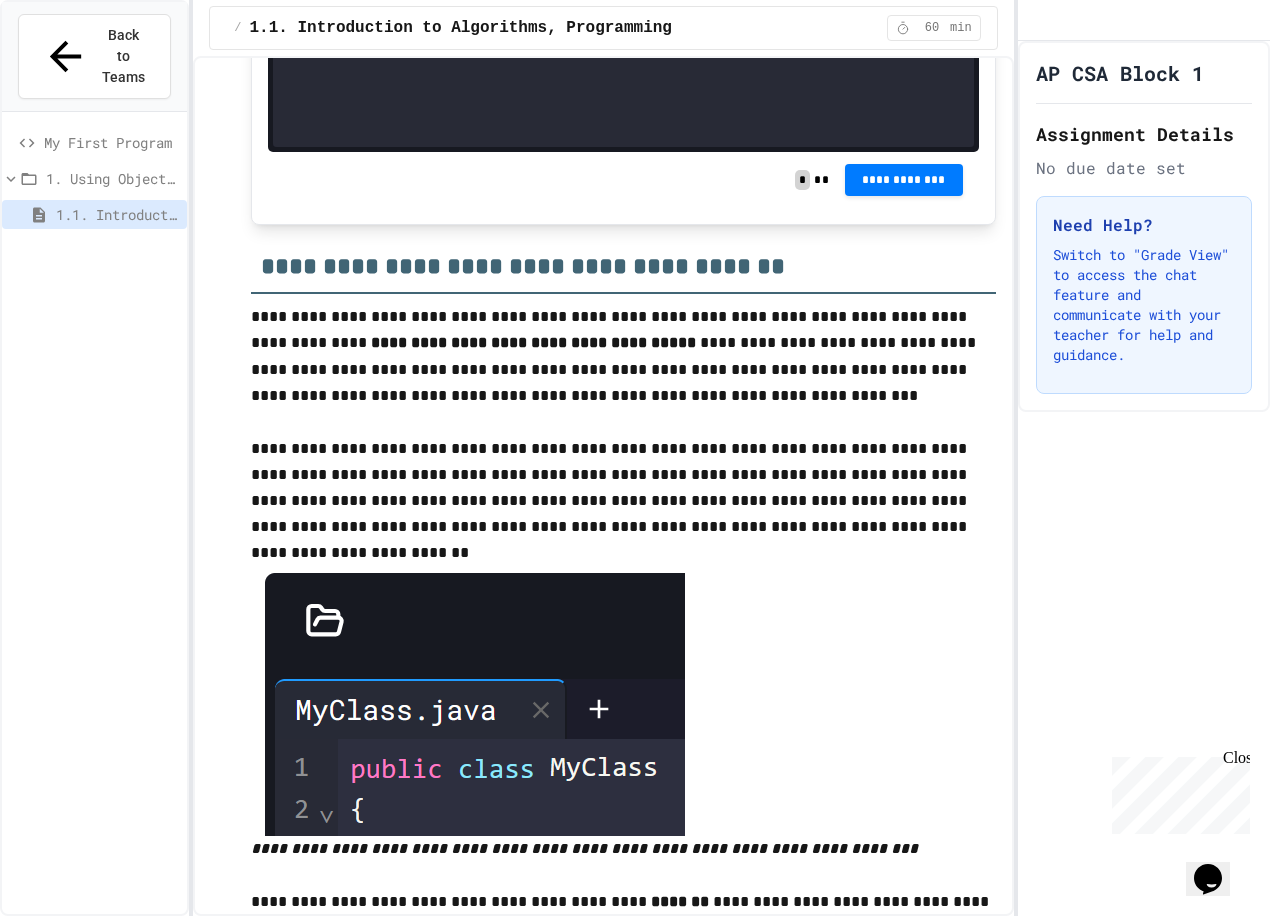 click on "My First Program" at bounding box center [94, 142] 